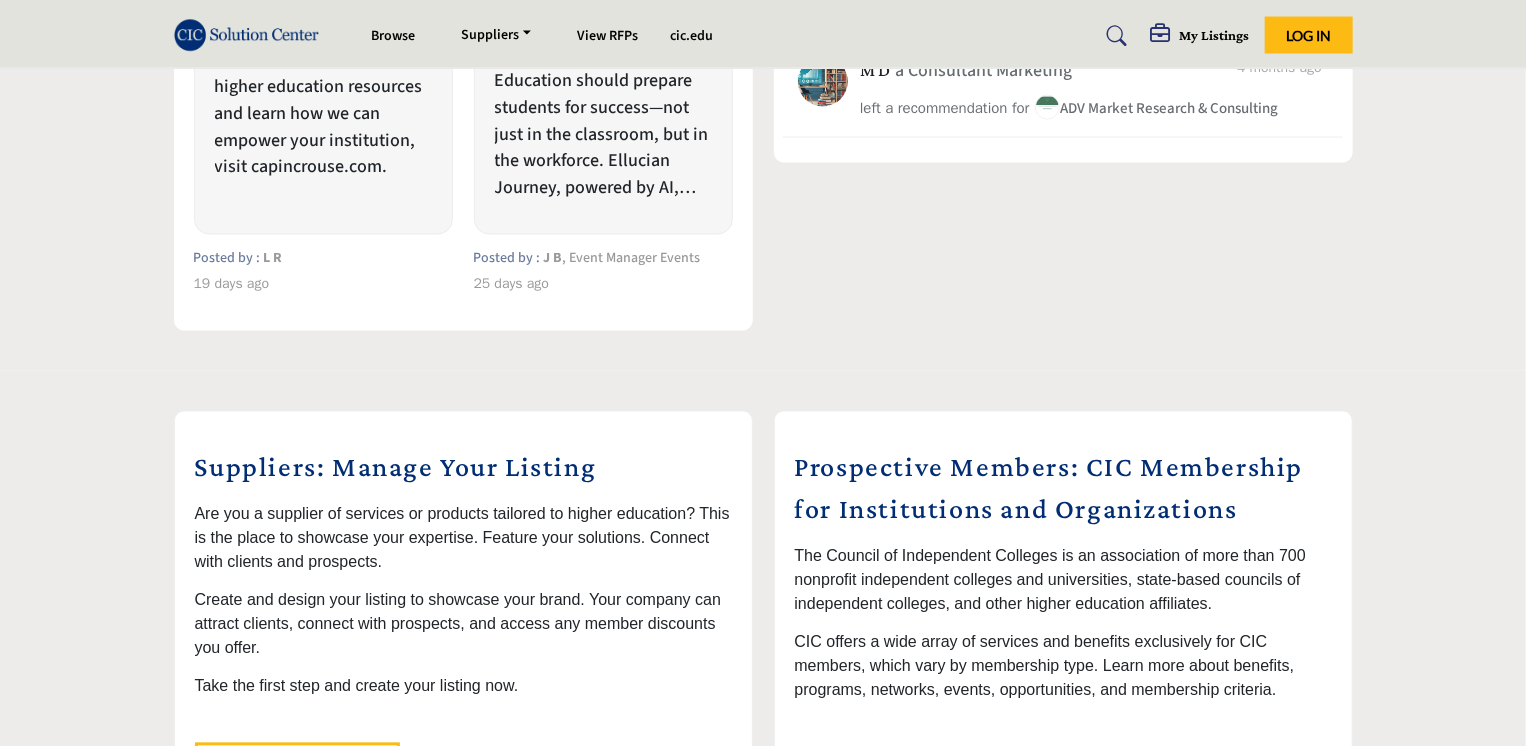scroll, scrollTop: 2142, scrollLeft: 0, axis: vertical 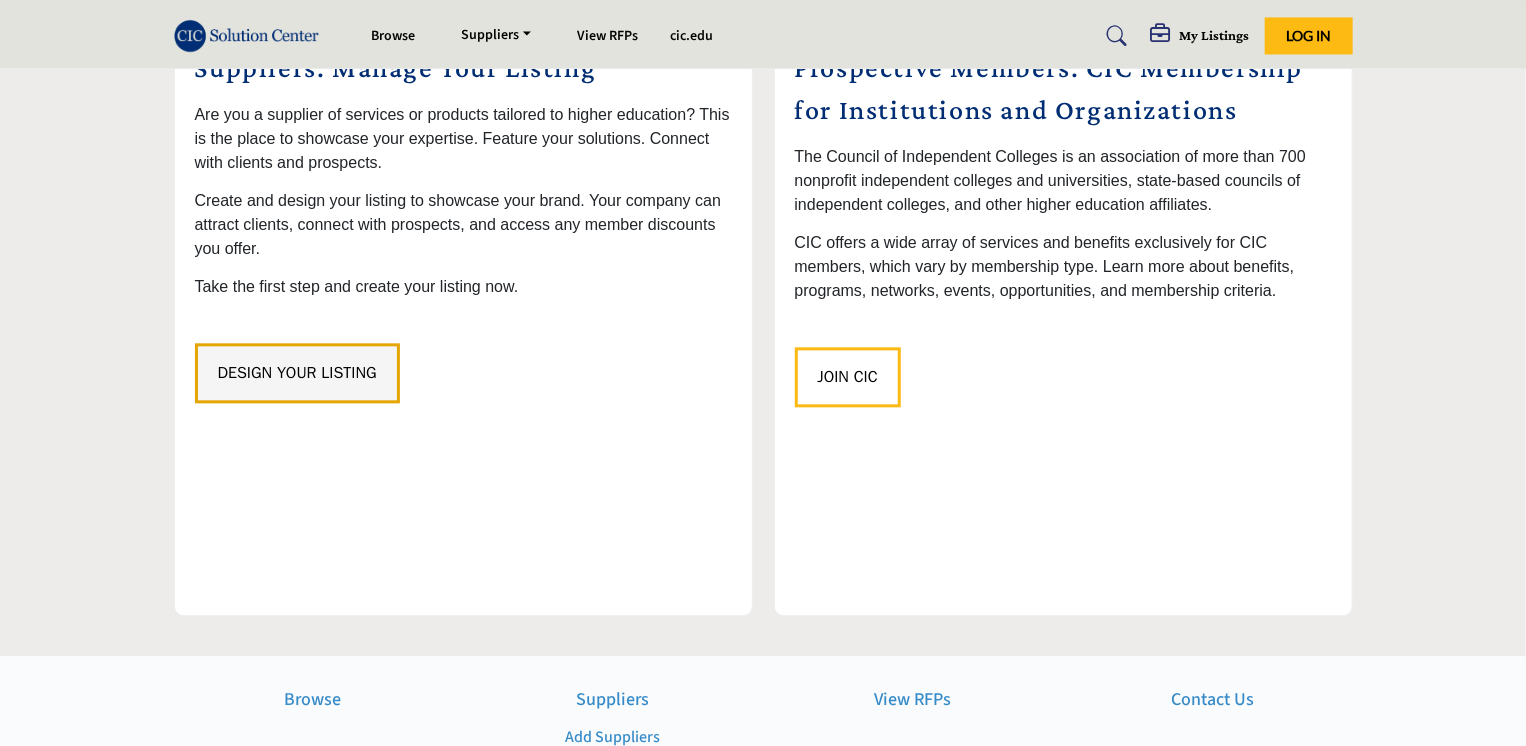click on "Design  Your Listing" at bounding box center [297, 373] 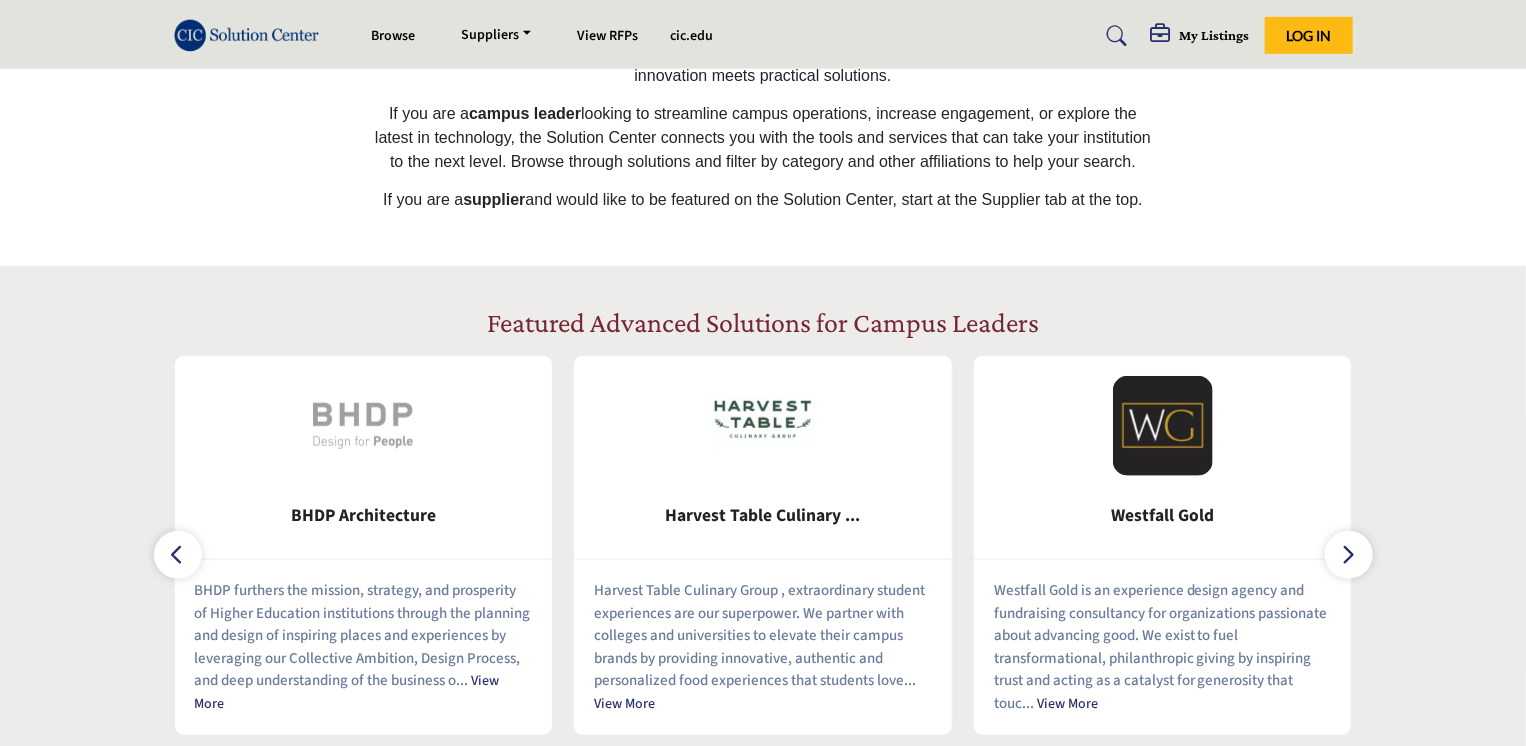 scroll, scrollTop: 266, scrollLeft: 0, axis: vertical 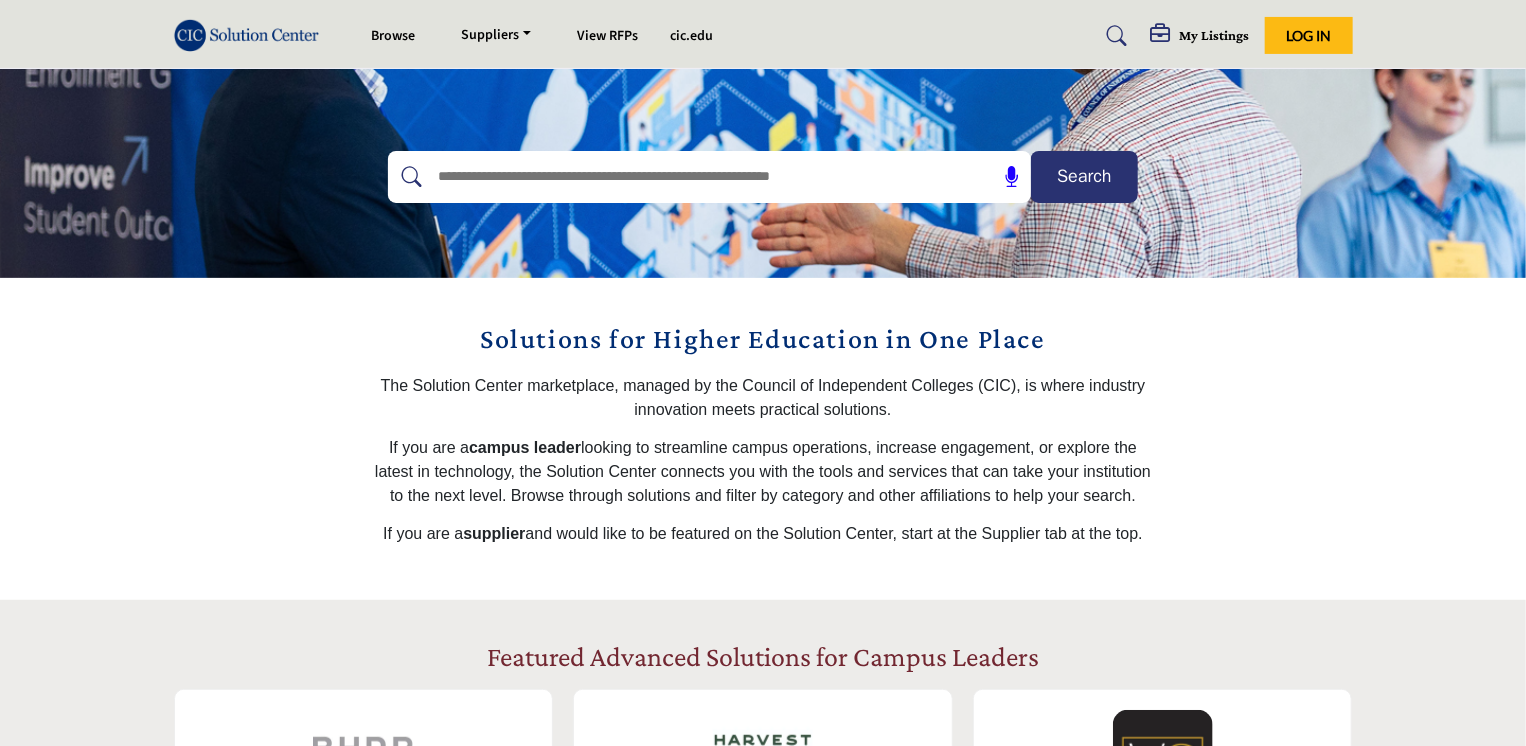 click on "Search" at bounding box center [1084, 176] 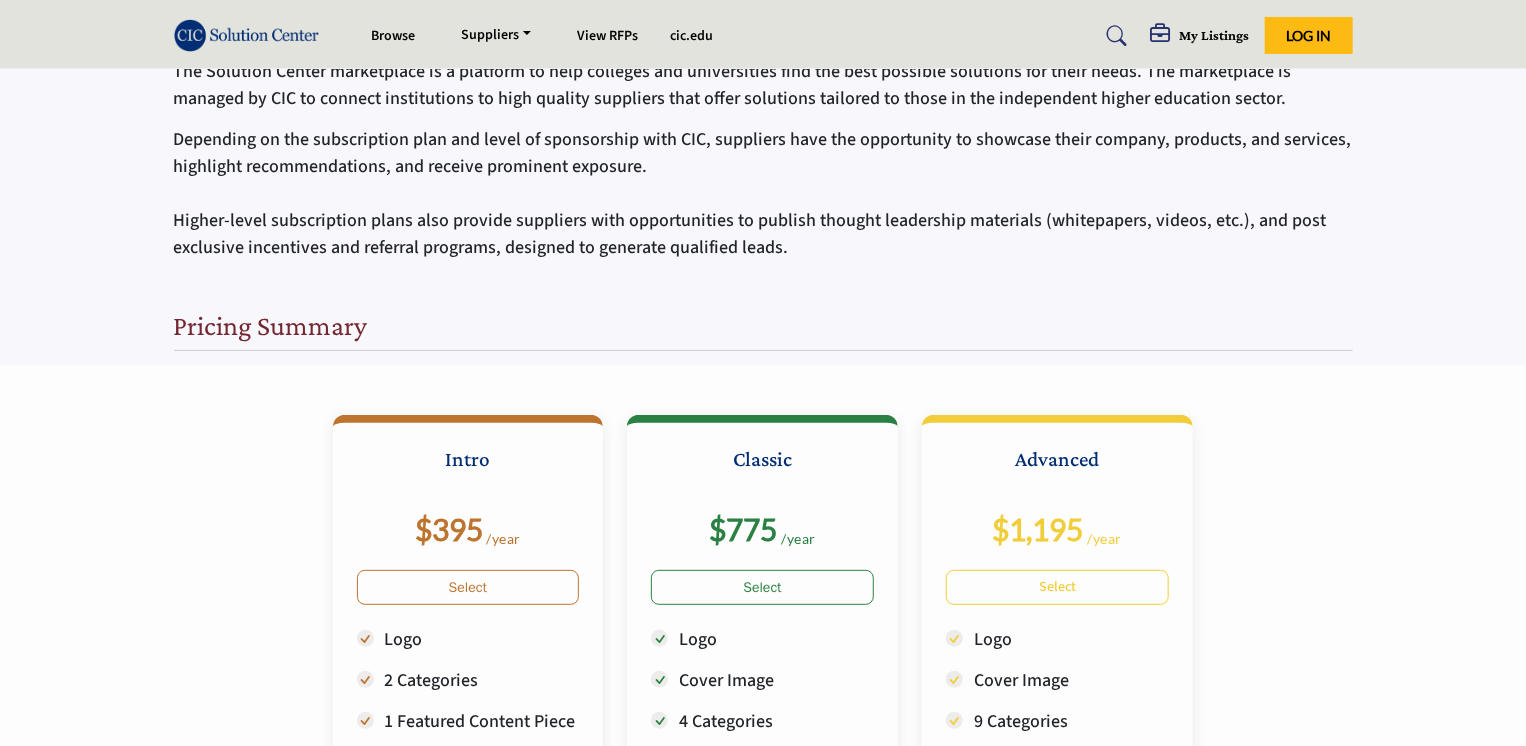scroll, scrollTop: 0, scrollLeft: 0, axis: both 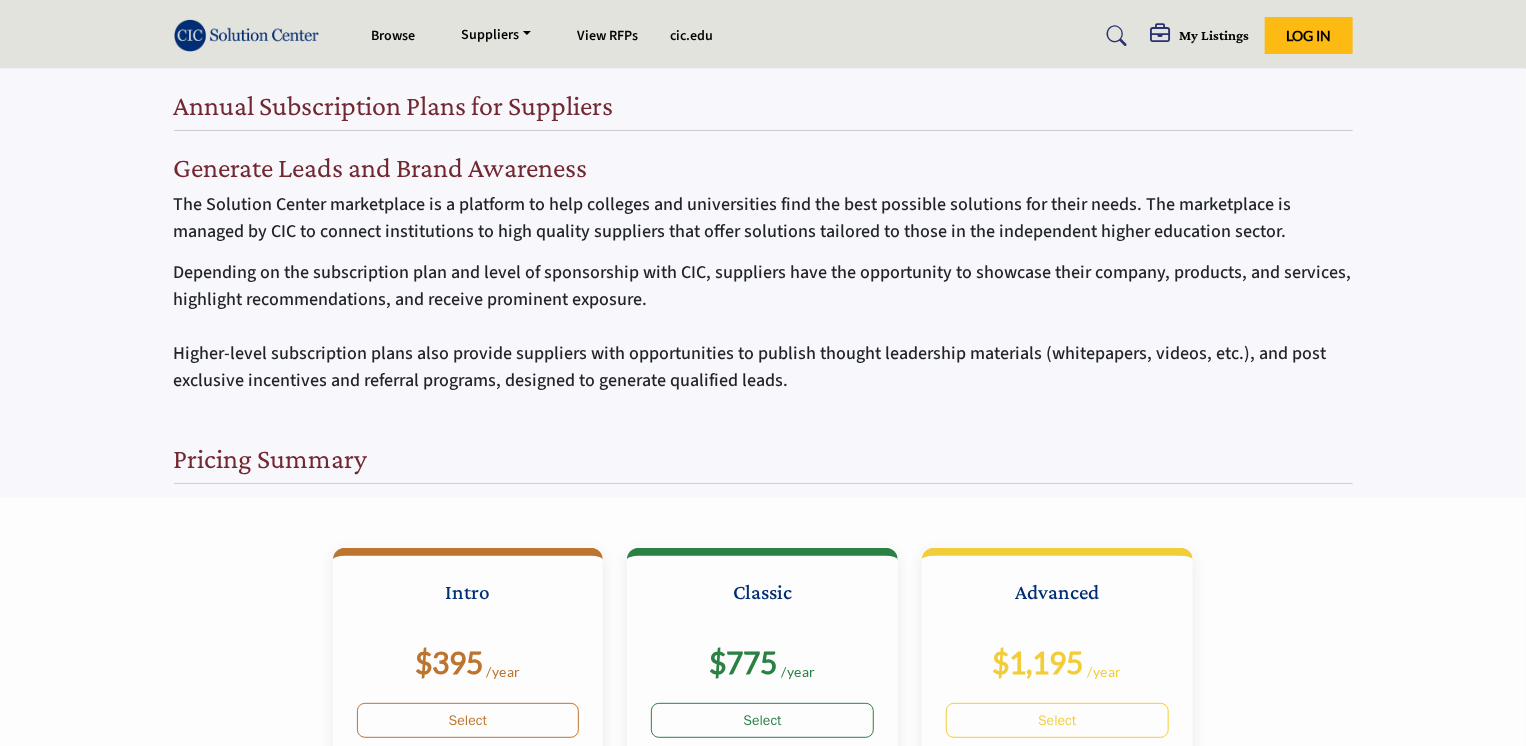 drag, startPoint x: 352, startPoint y: 394, endPoint x: 364, endPoint y: 377, distance: 20.808653 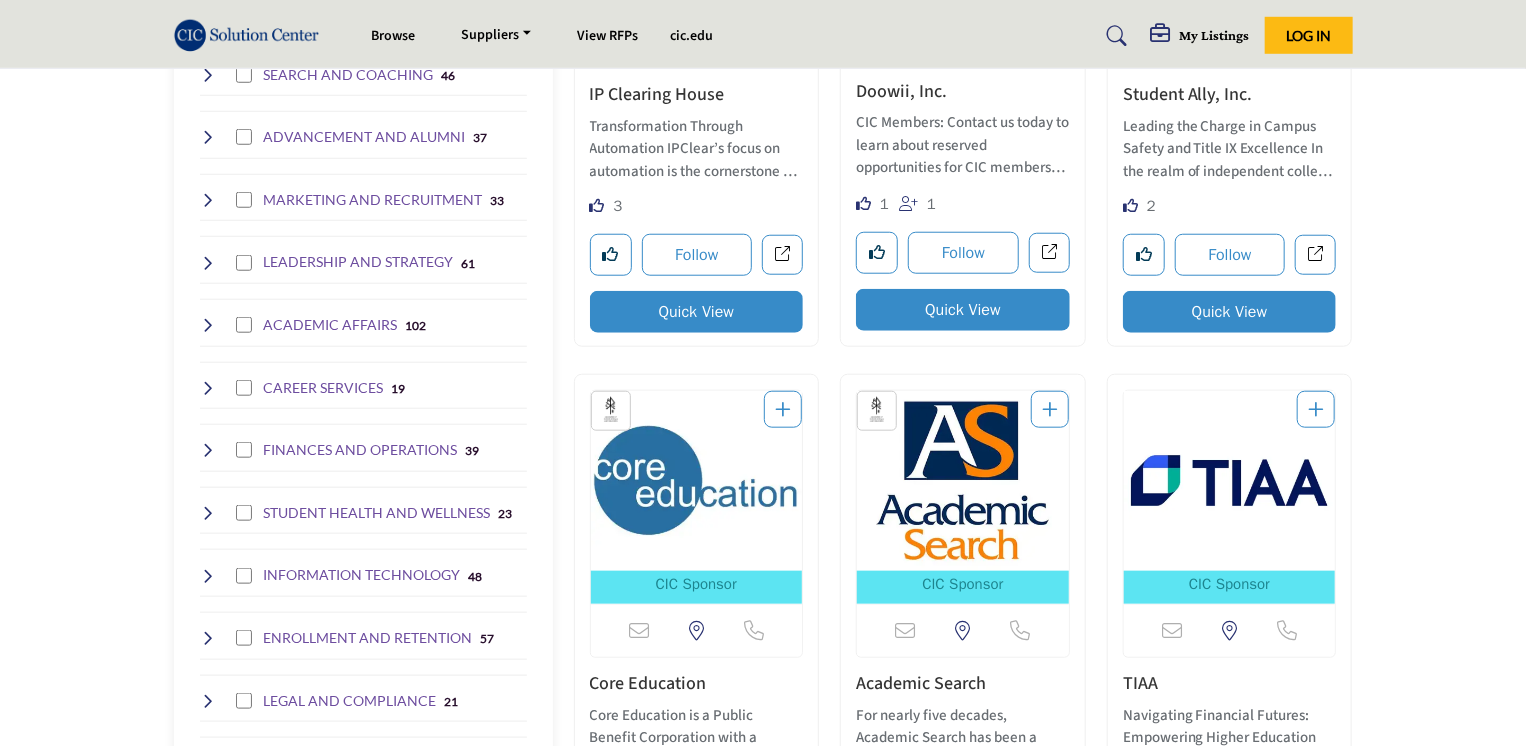 scroll, scrollTop: 868, scrollLeft: 0, axis: vertical 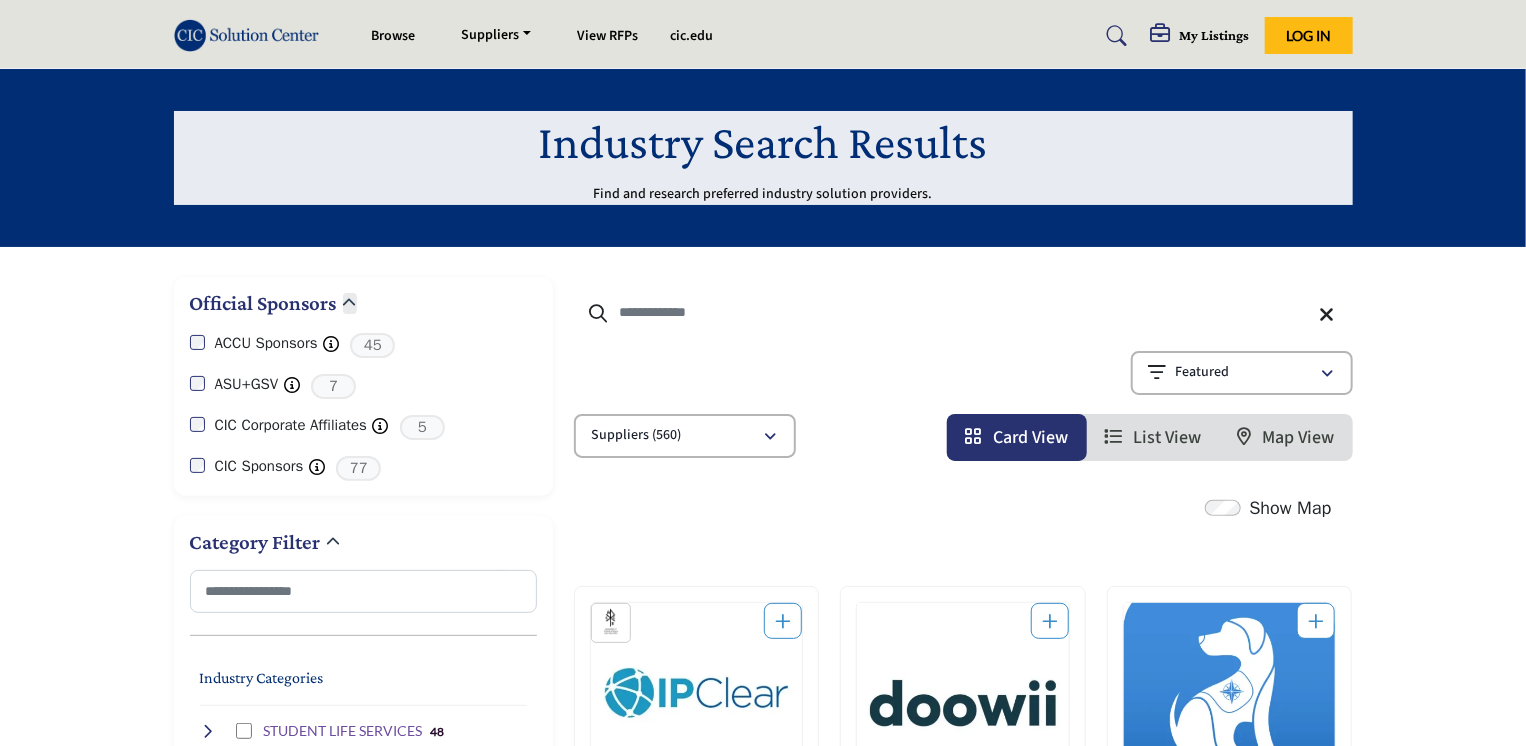 click at bounding box center [963, 312] 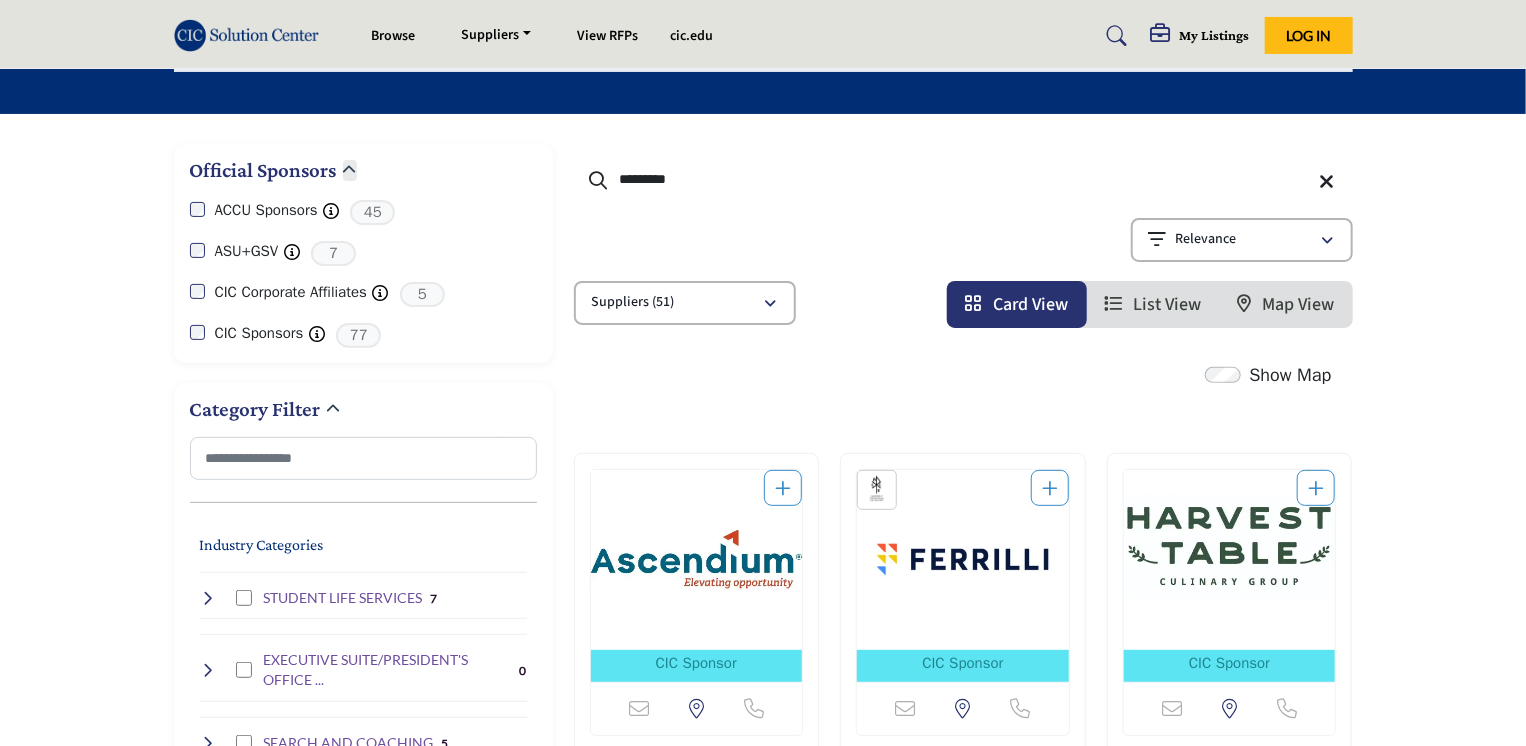 scroll, scrollTop: 0, scrollLeft: 0, axis: both 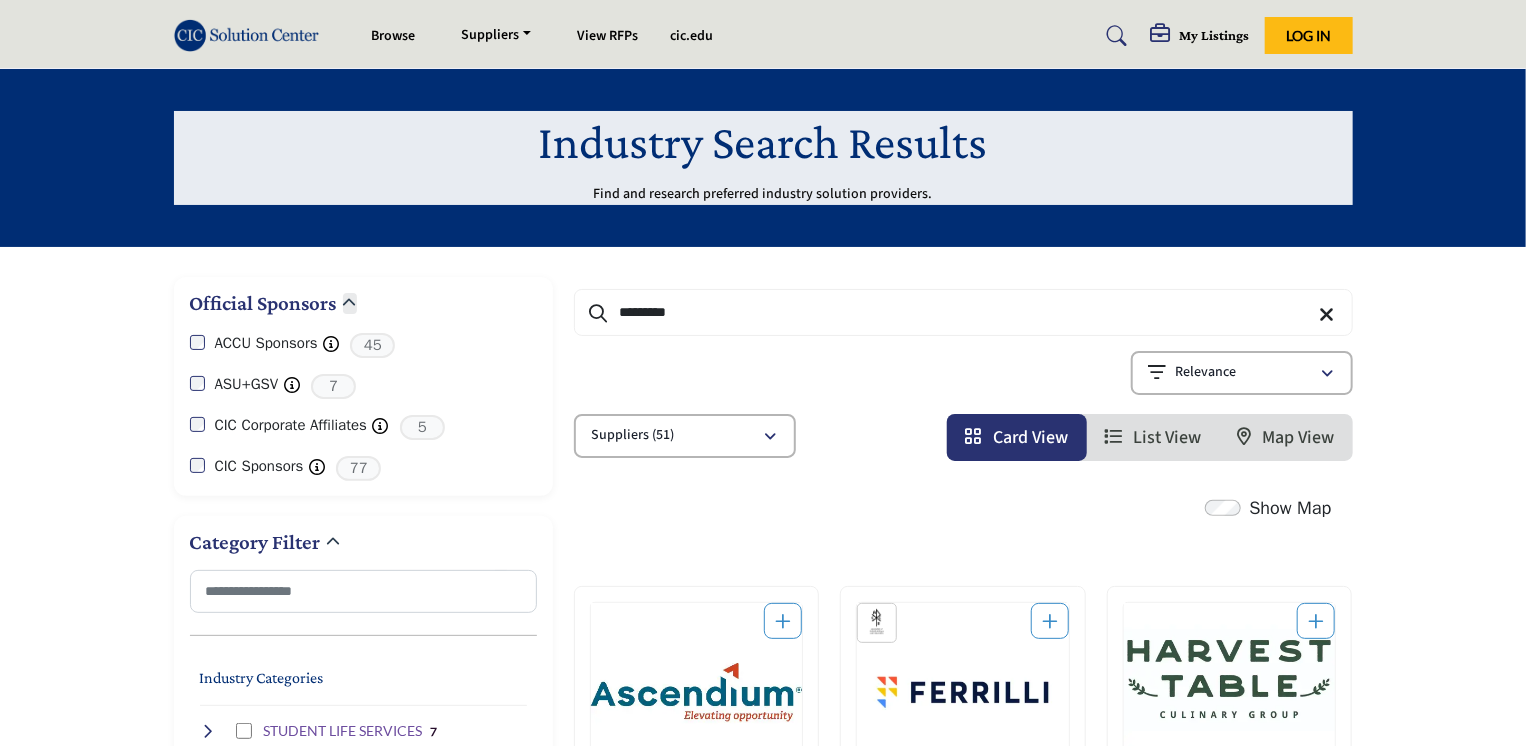 click on "List View" at bounding box center [1153, 437] 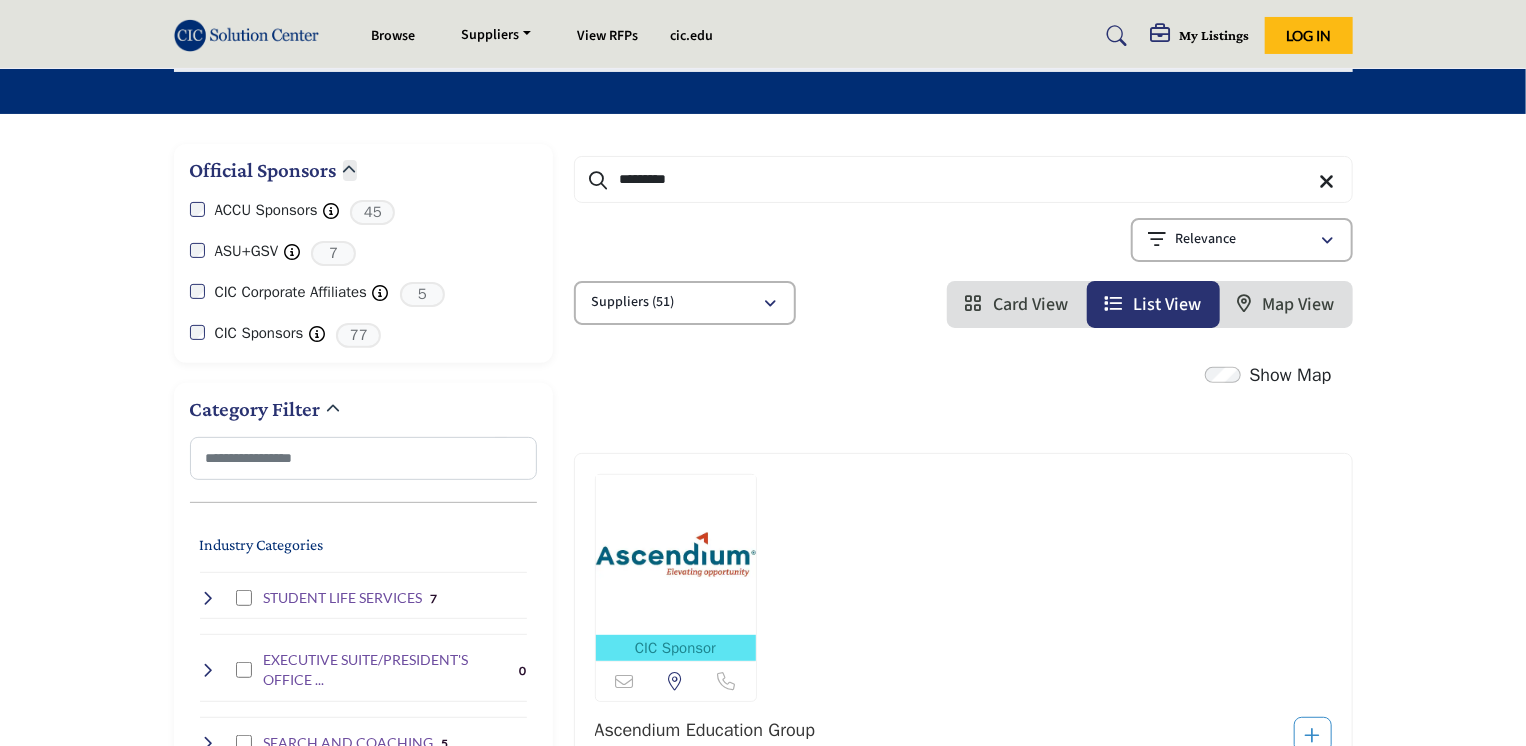 scroll, scrollTop: 66, scrollLeft: 0, axis: vertical 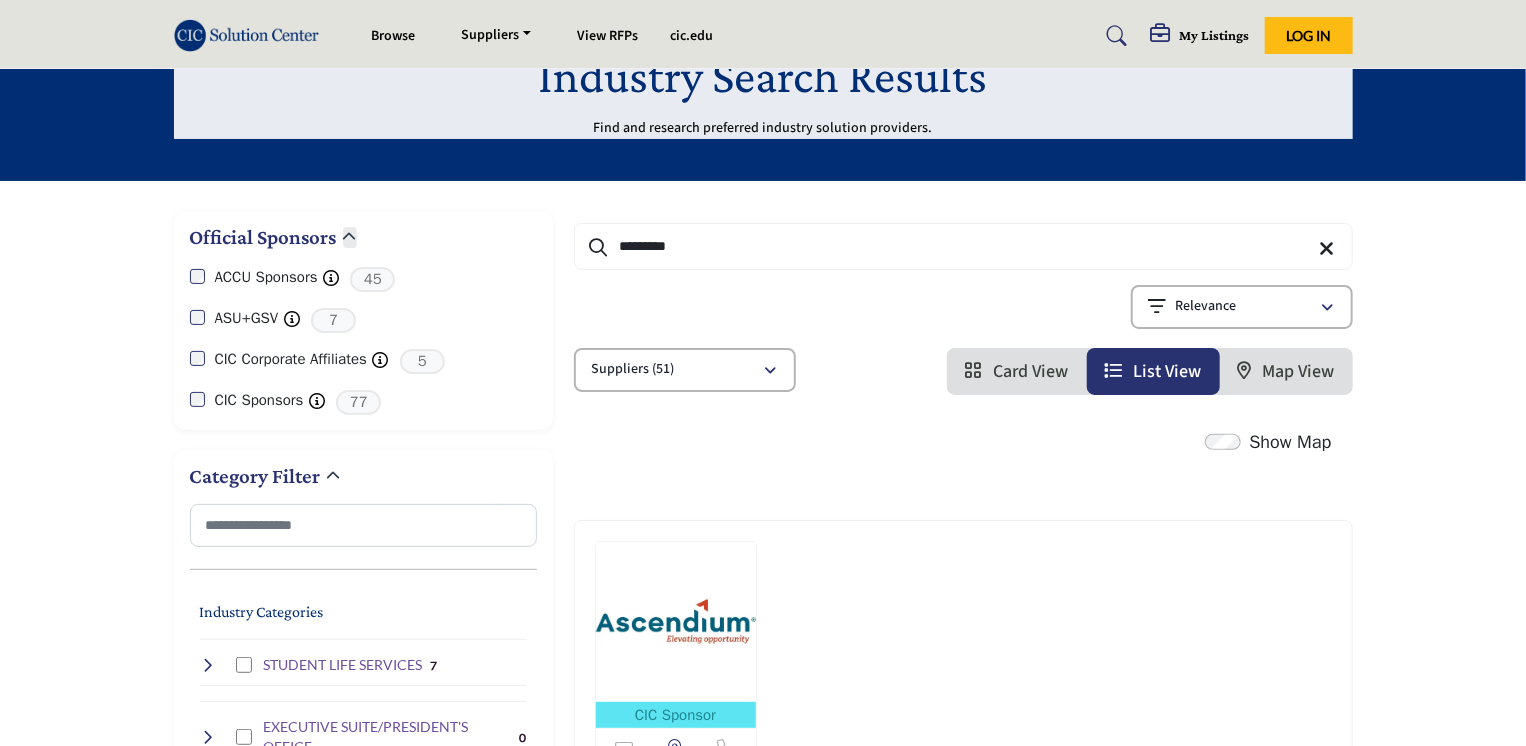 click on "Card View" at bounding box center (1031, 371) 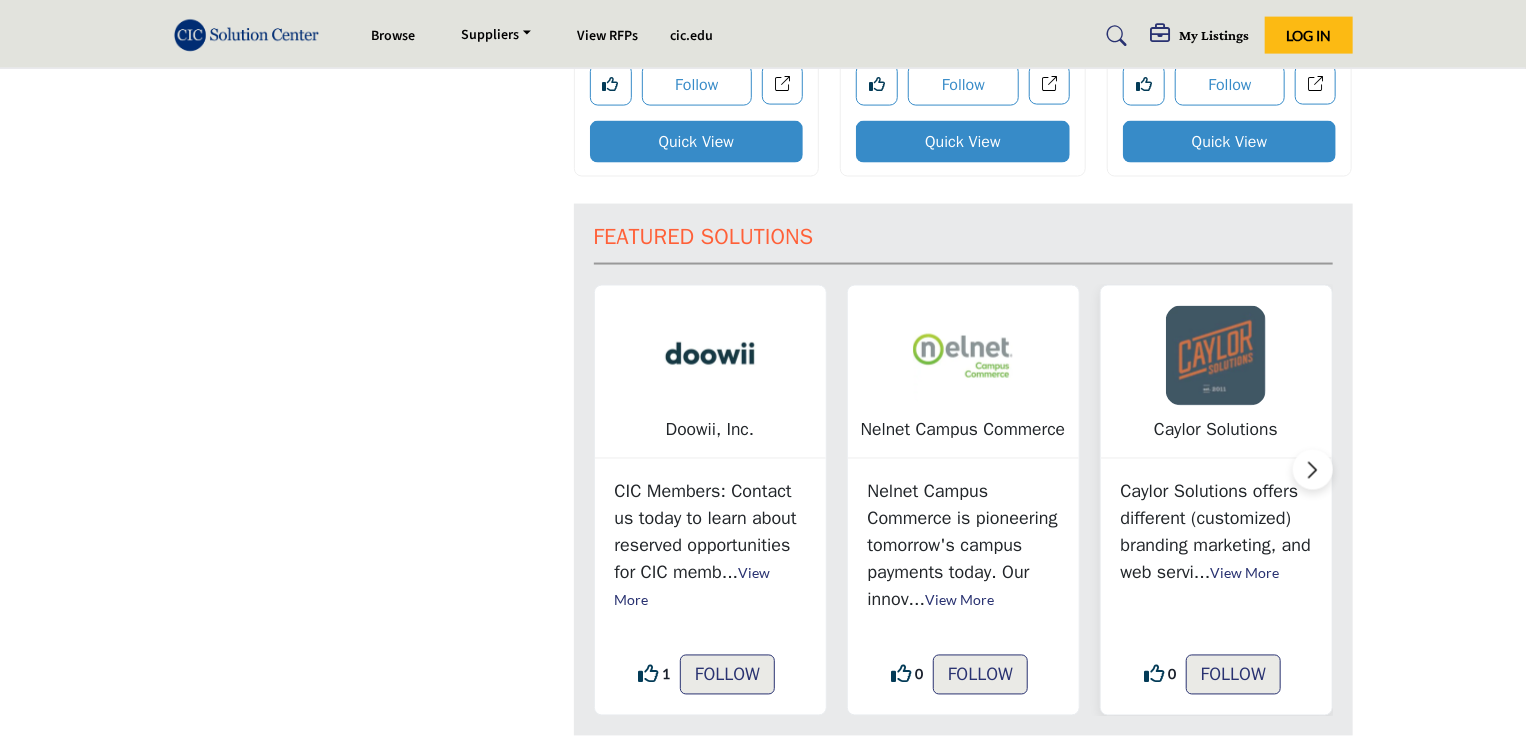 scroll, scrollTop: 9200, scrollLeft: 0, axis: vertical 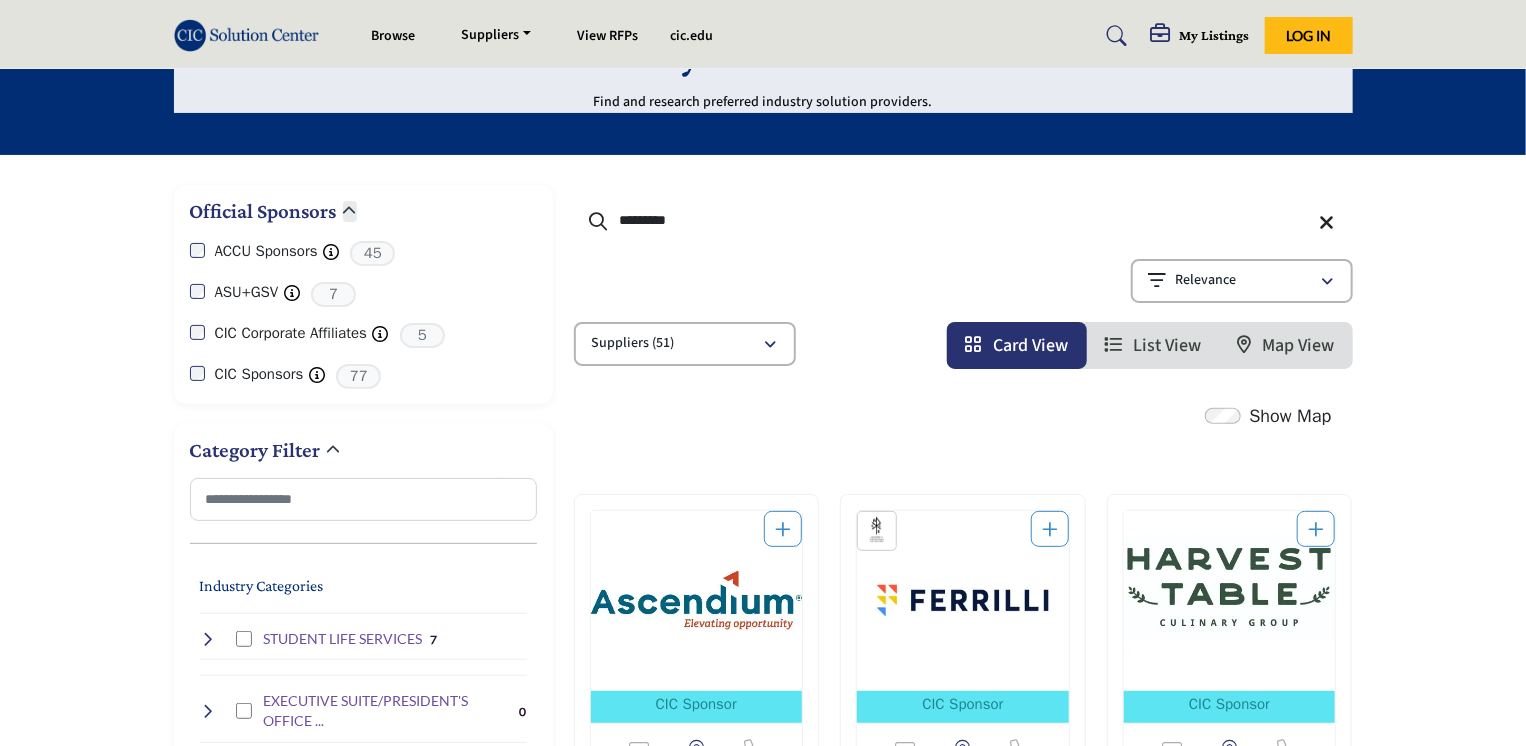 click on "*********" at bounding box center [963, 220] 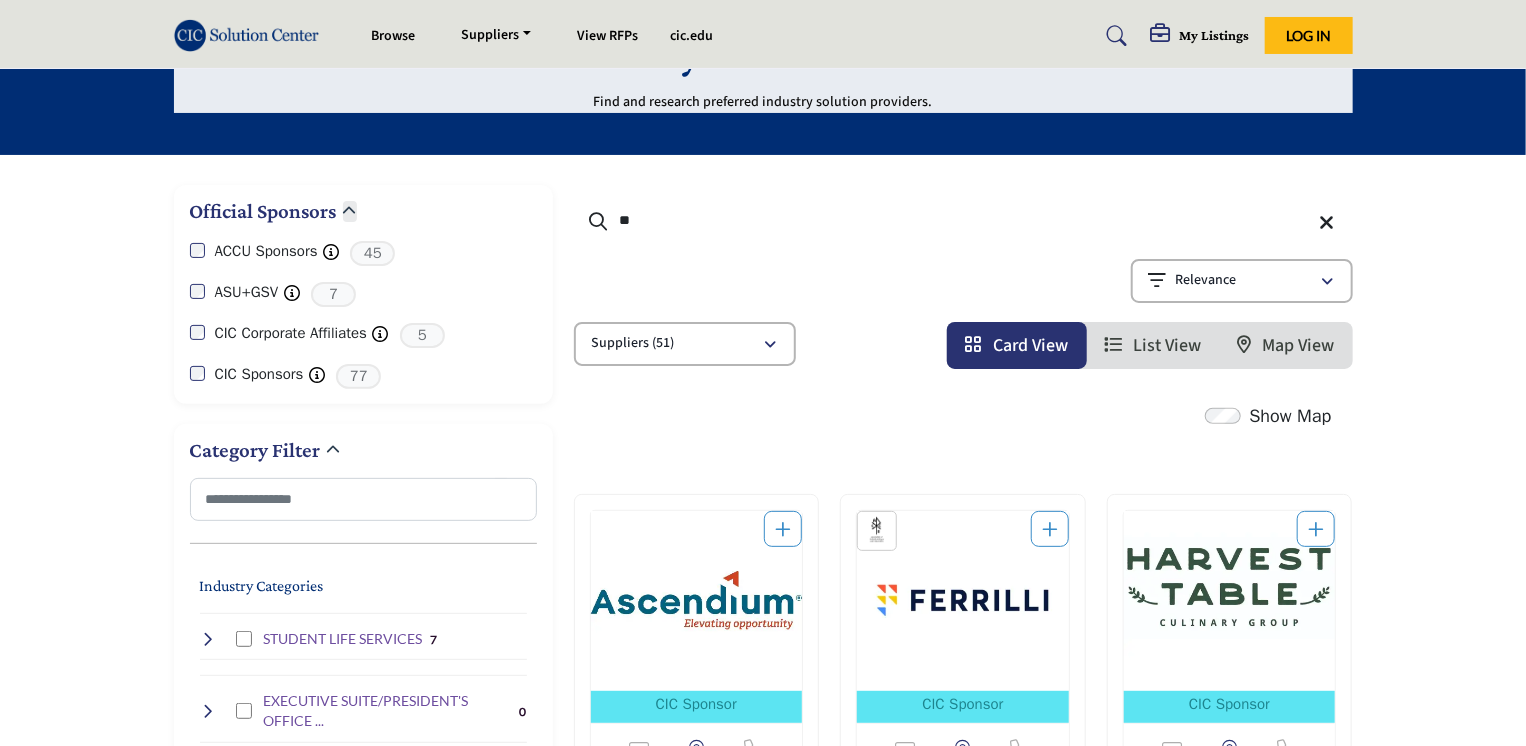 type on "*" 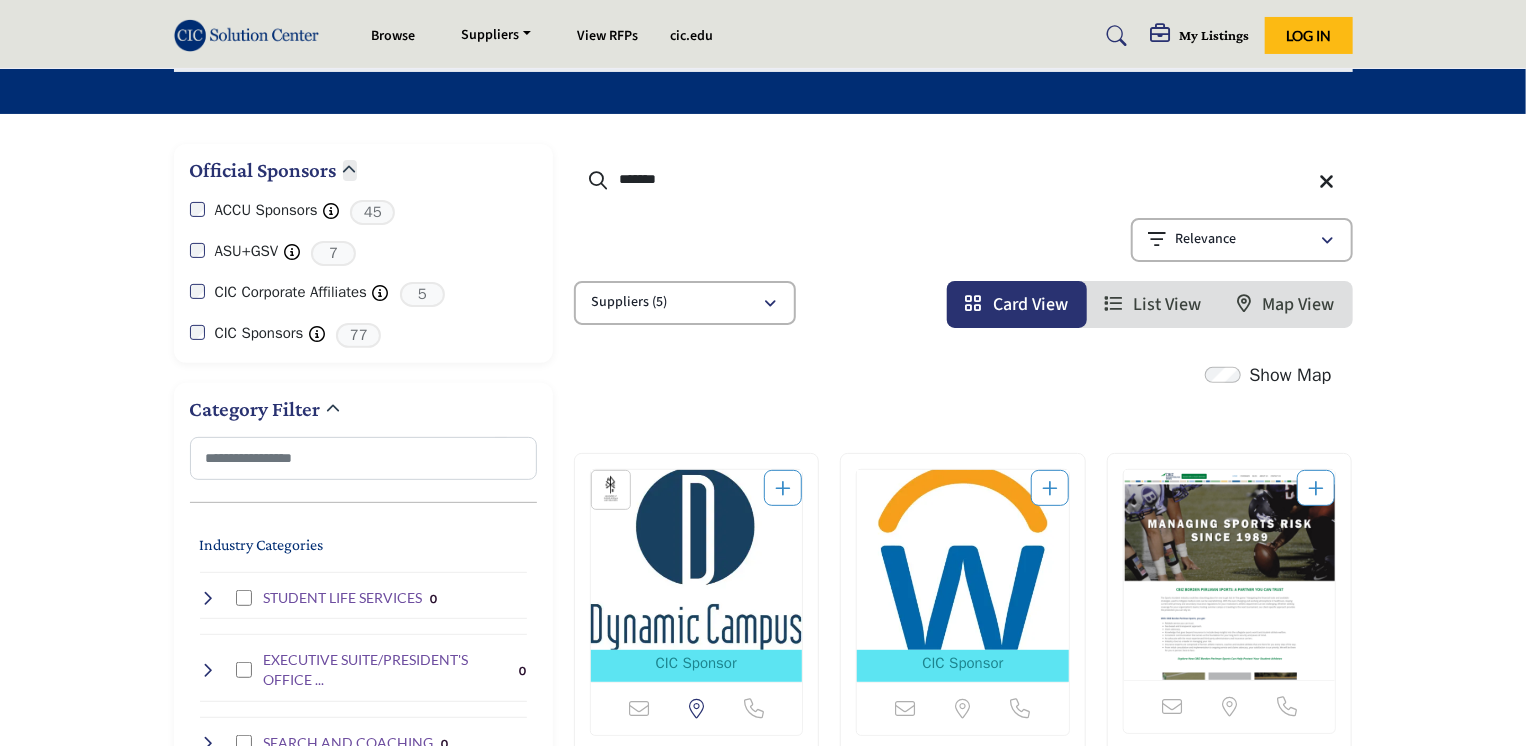 scroll, scrollTop: 66, scrollLeft: 0, axis: vertical 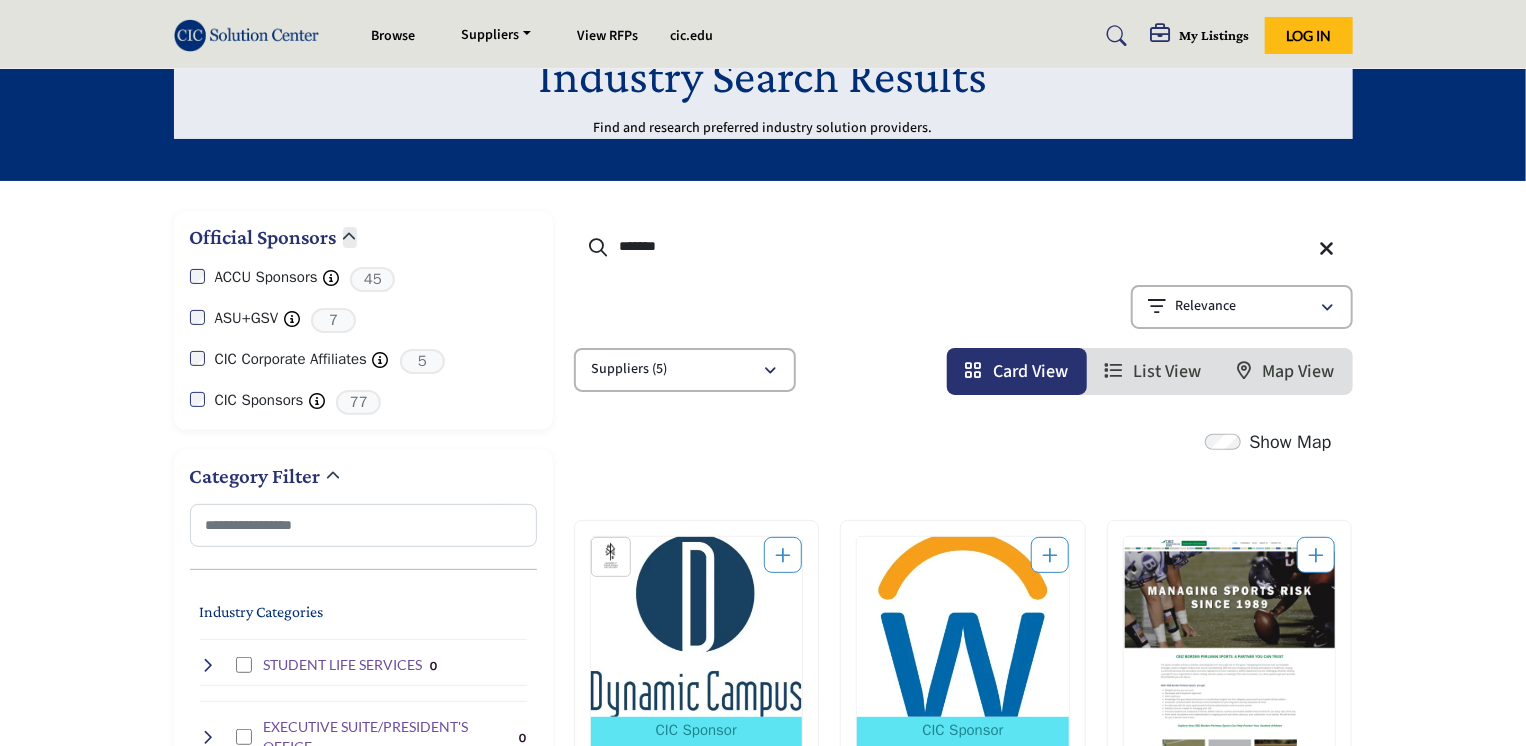 type on "*******" 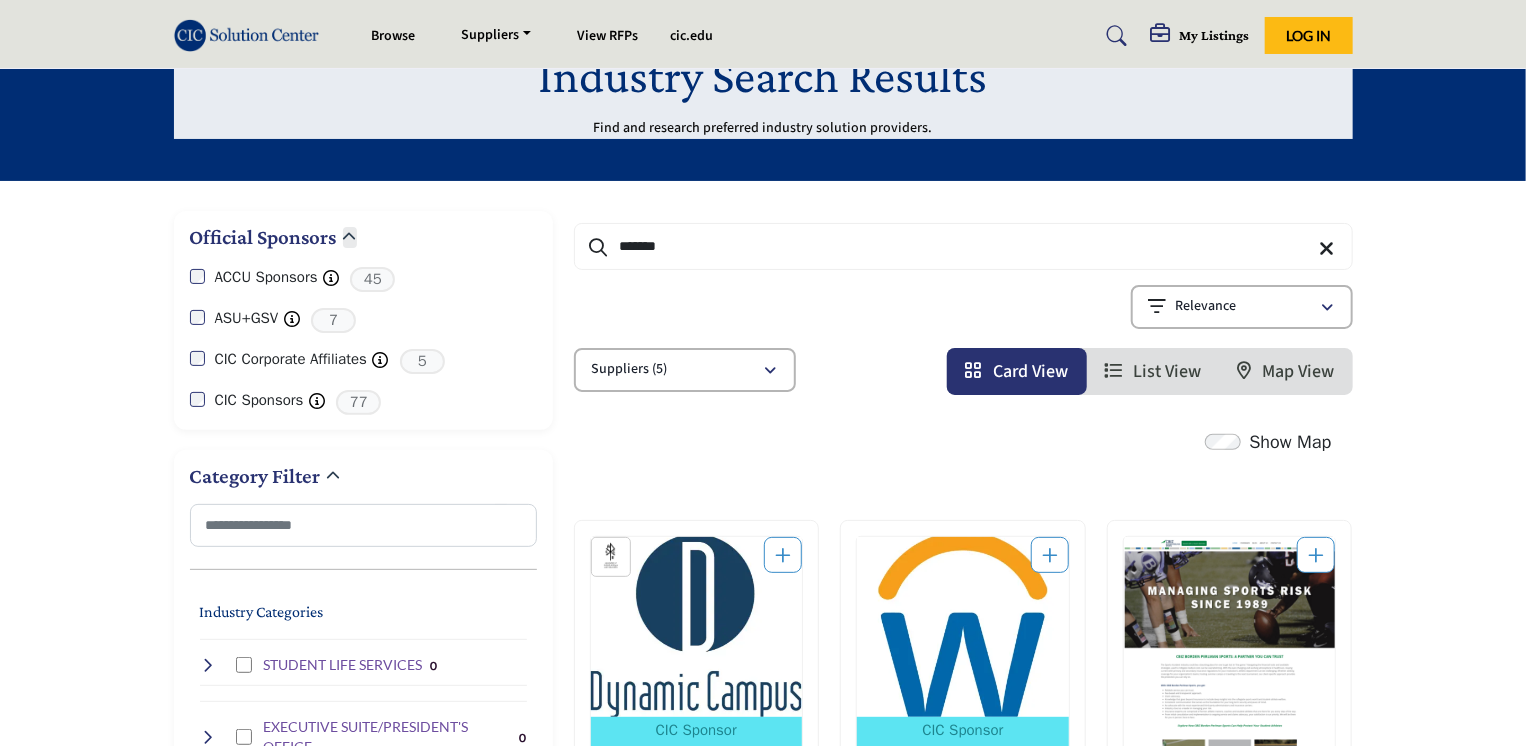 click at bounding box center [1327, 250] 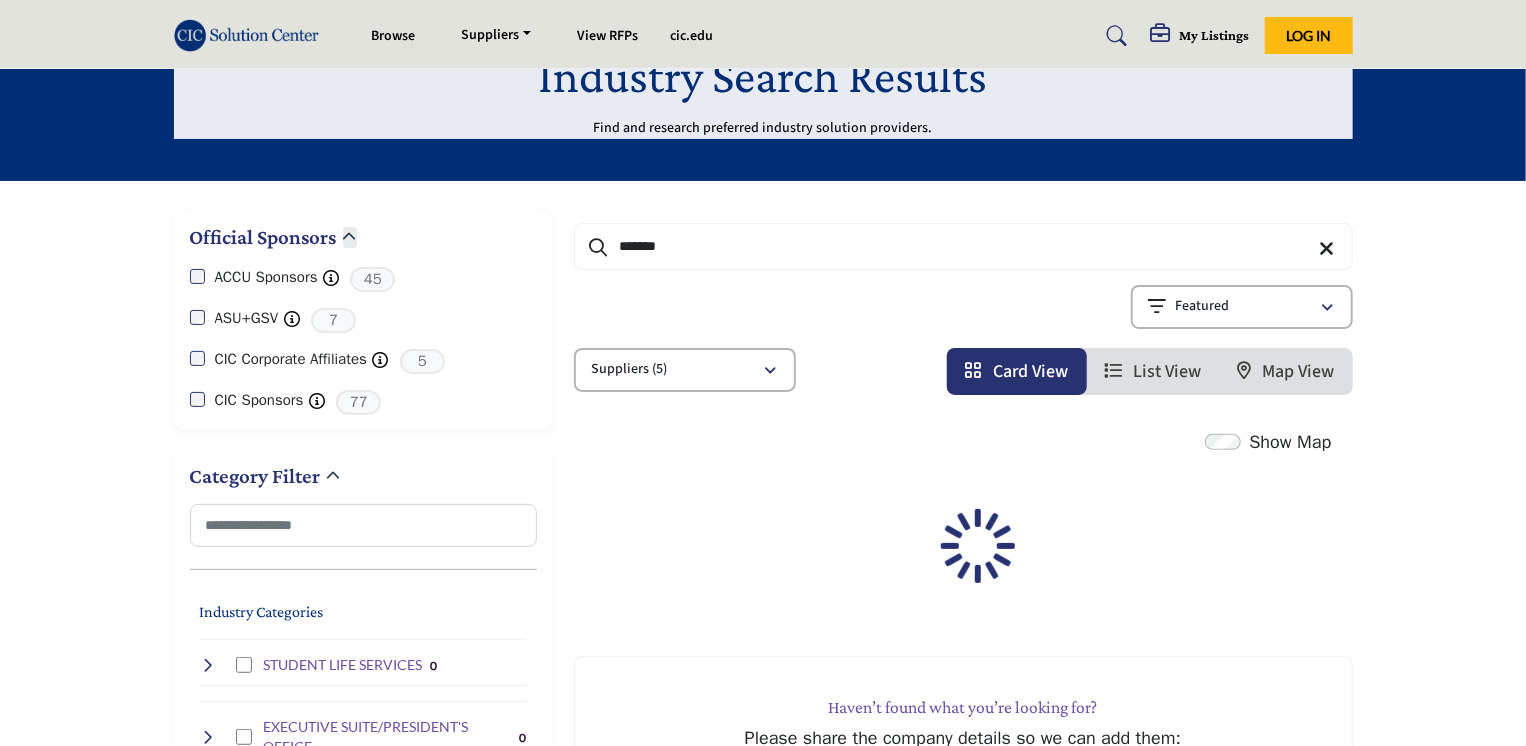 type 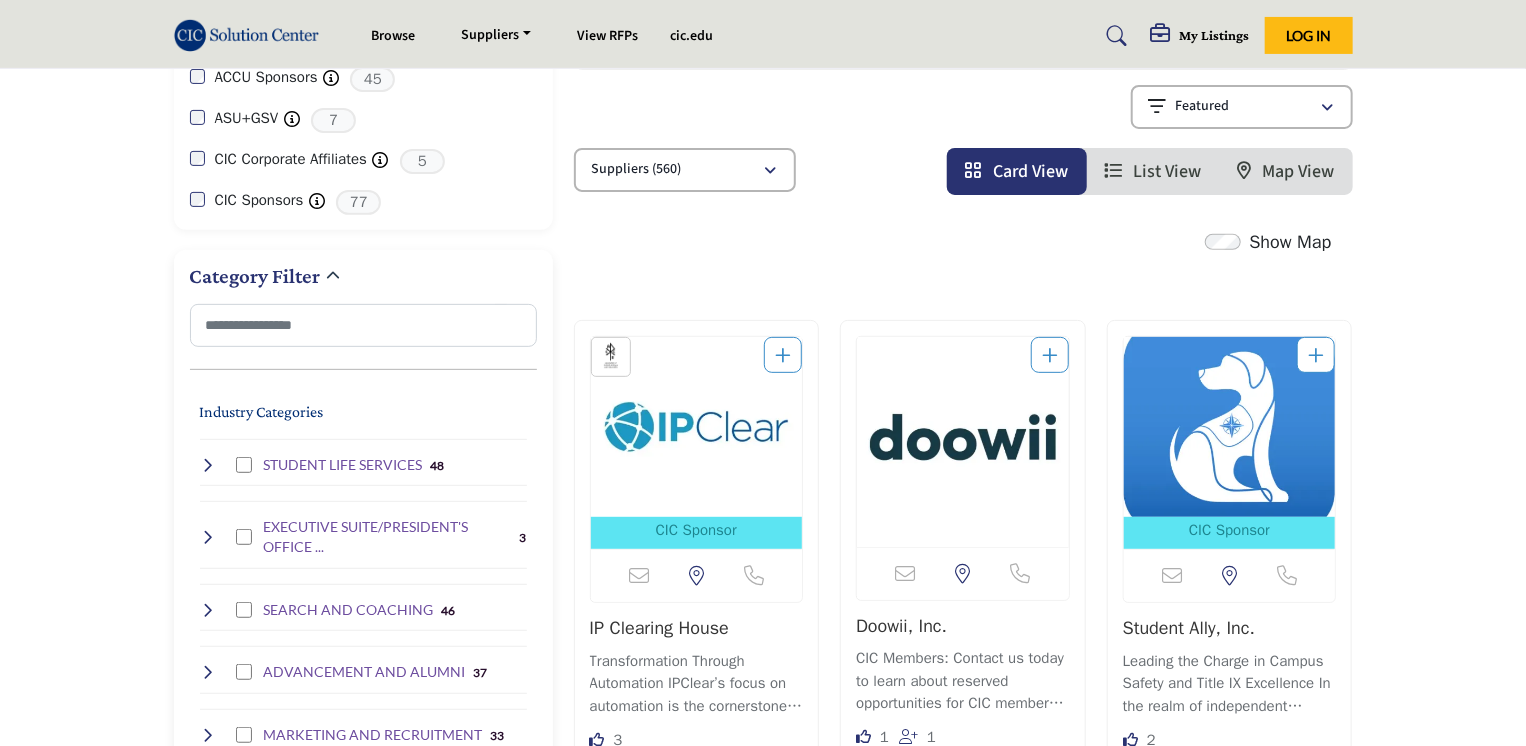 scroll, scrollTop: 333, scrollLeft: 0, axis: vertical 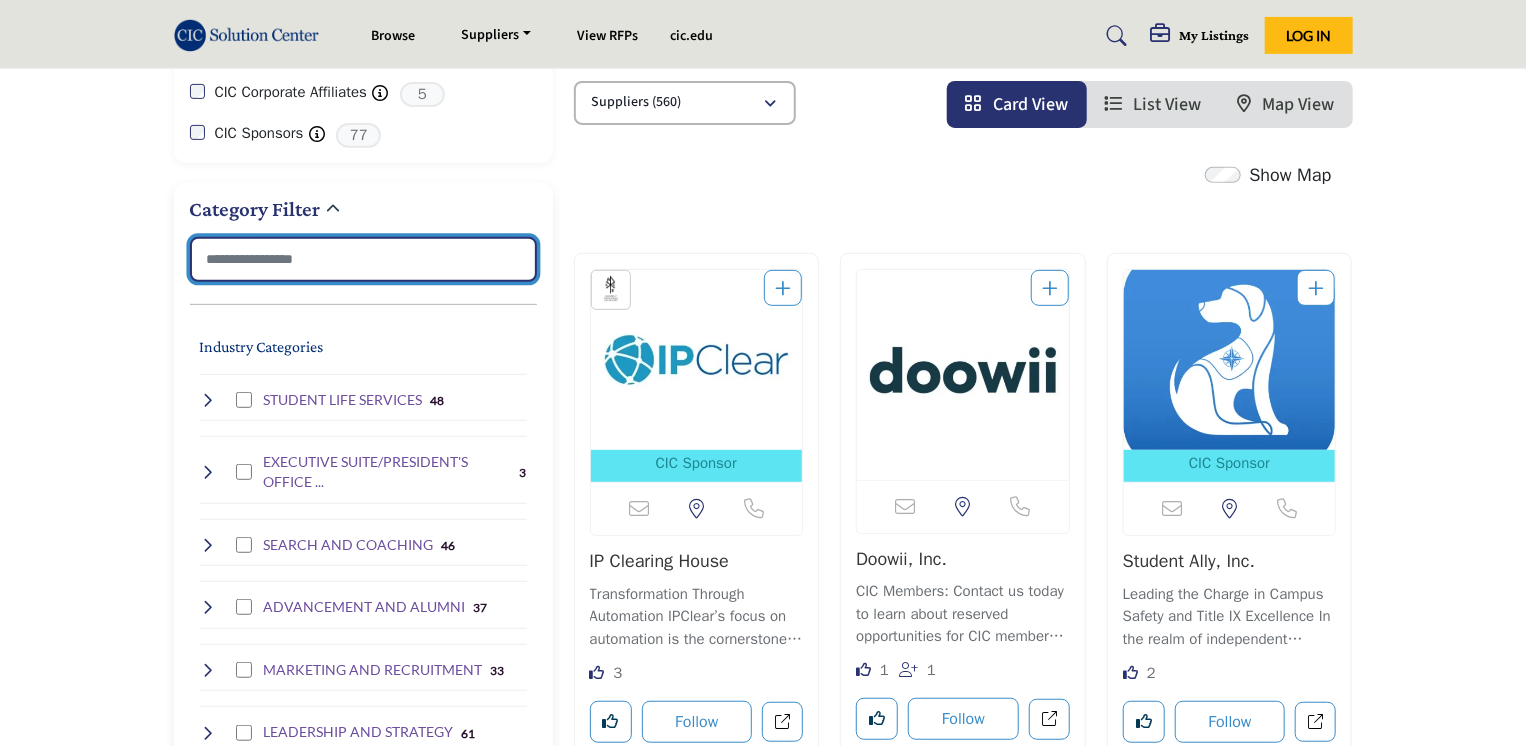 click at bounding box center [363, 259] 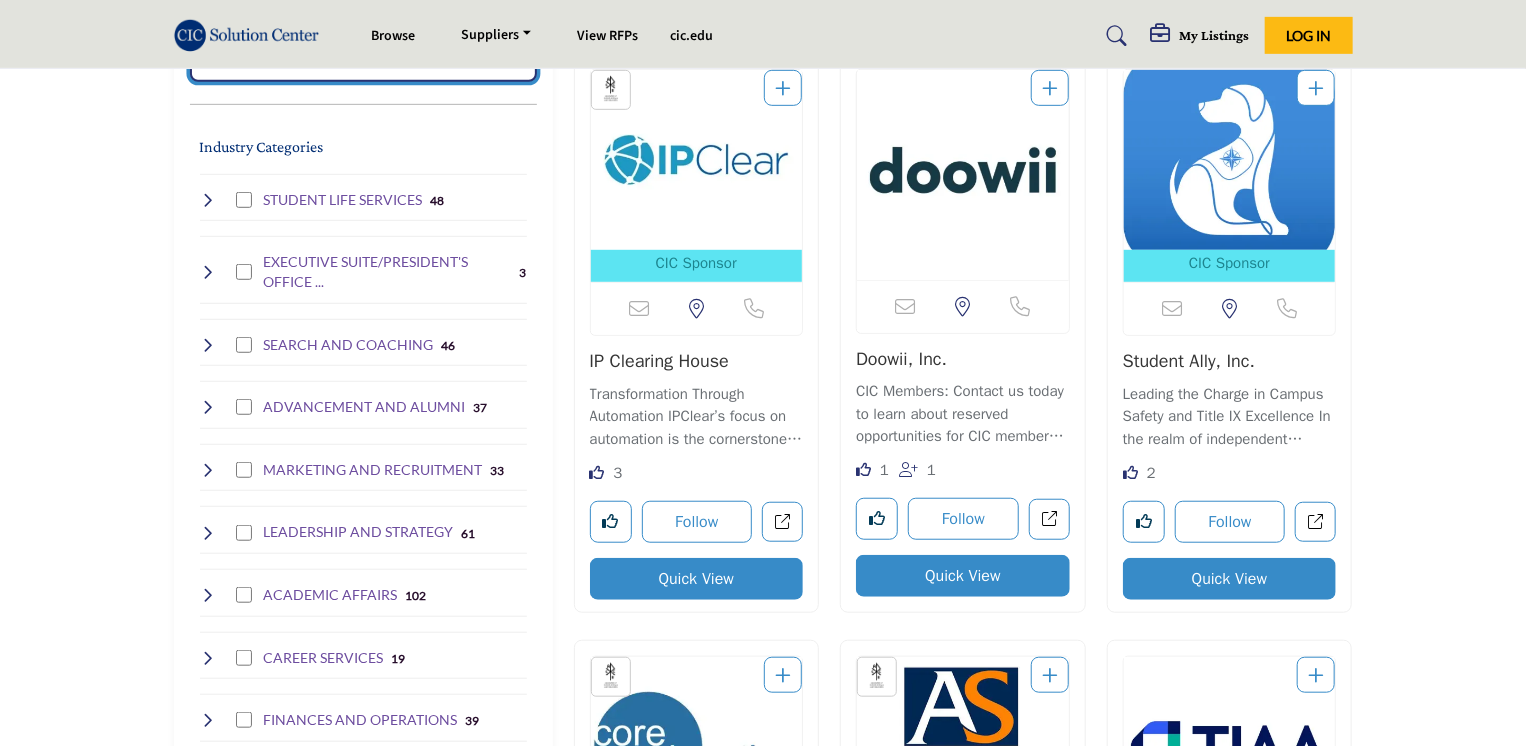 scroll, scrollTop: 133, scrollLeft: 0, axis: vertical 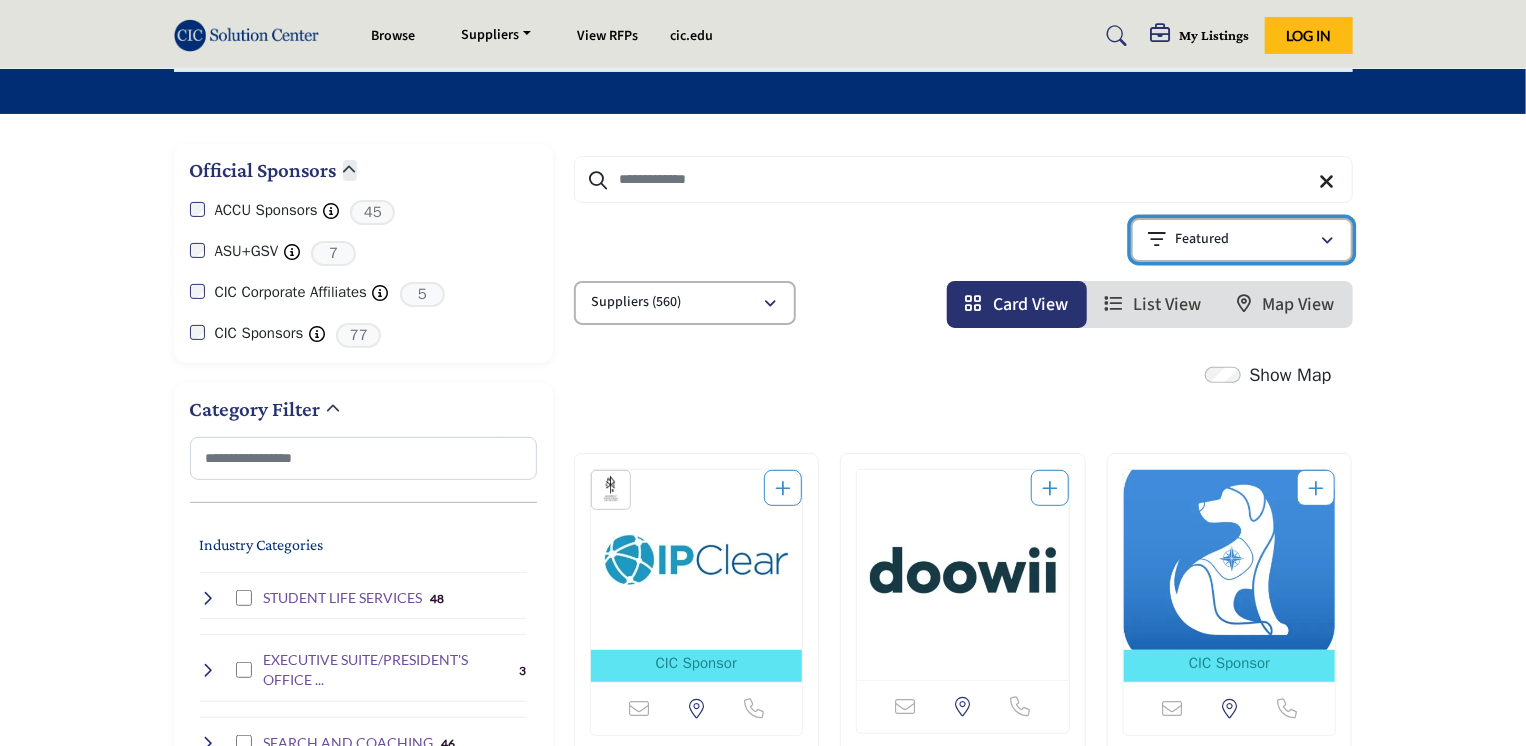 click at bounding box center [1328, 241] 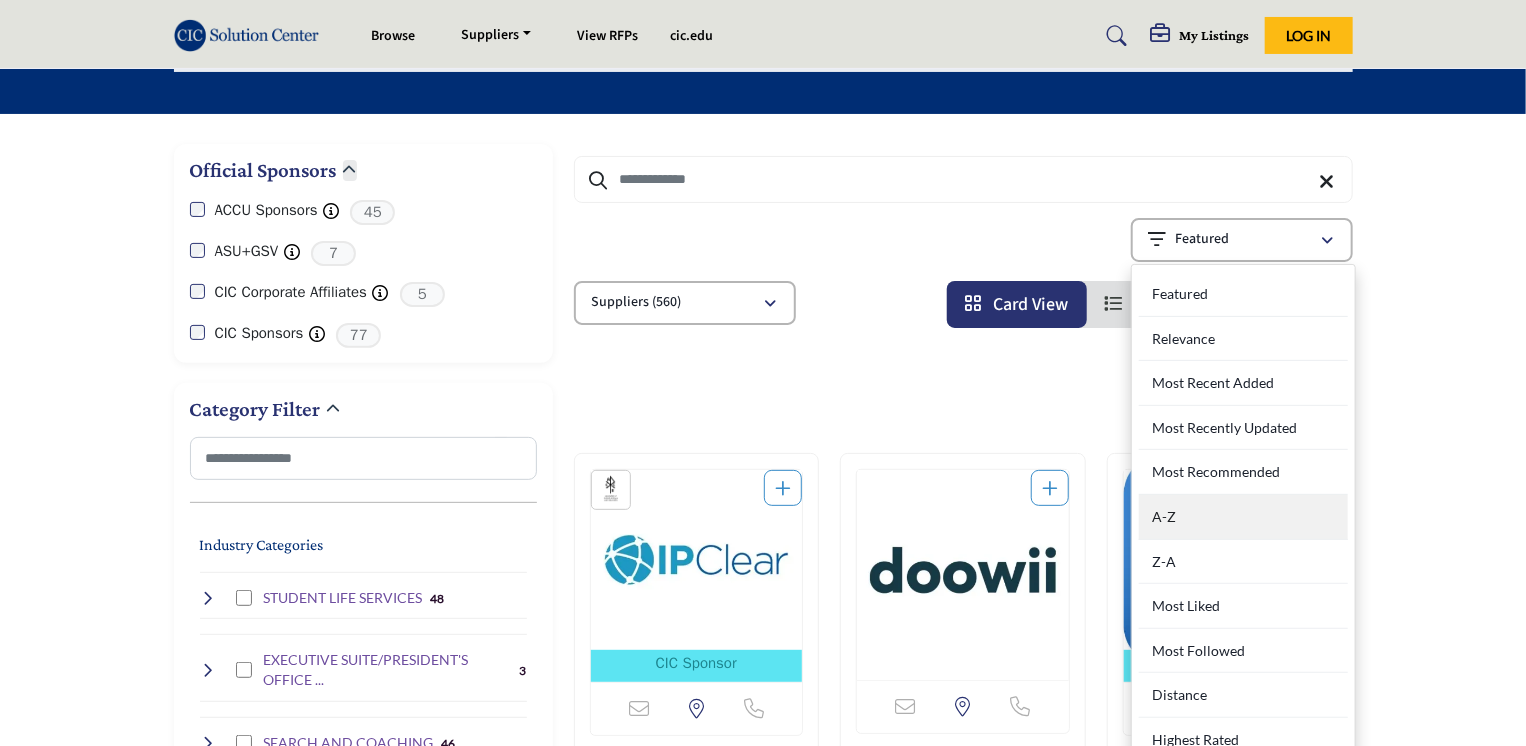 click on "A-Z" at bounding box center (1243, 517) 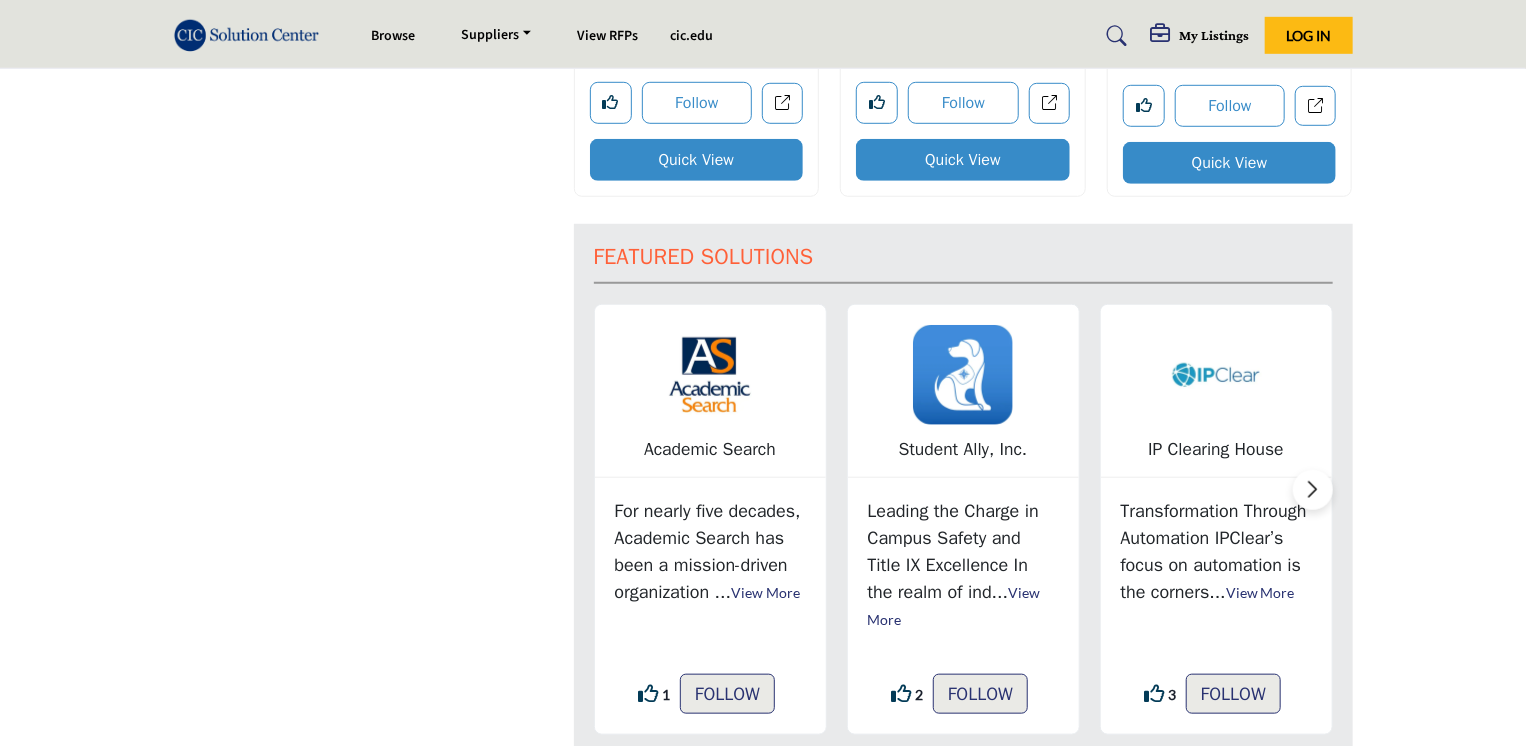 scroll, scrollTop: 5200, scrollLeft: 0, axis: vertical 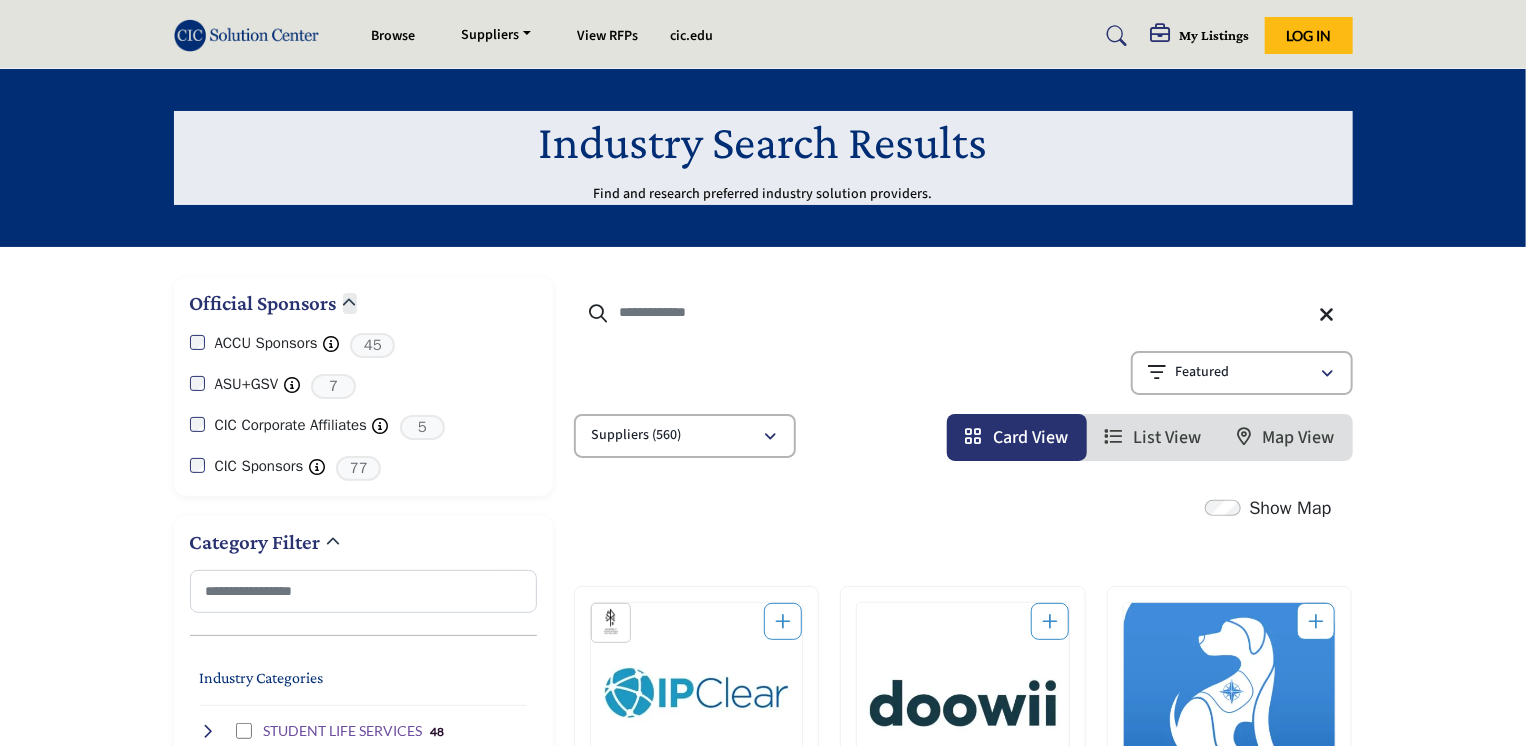 click at bounding box center (963, 312) 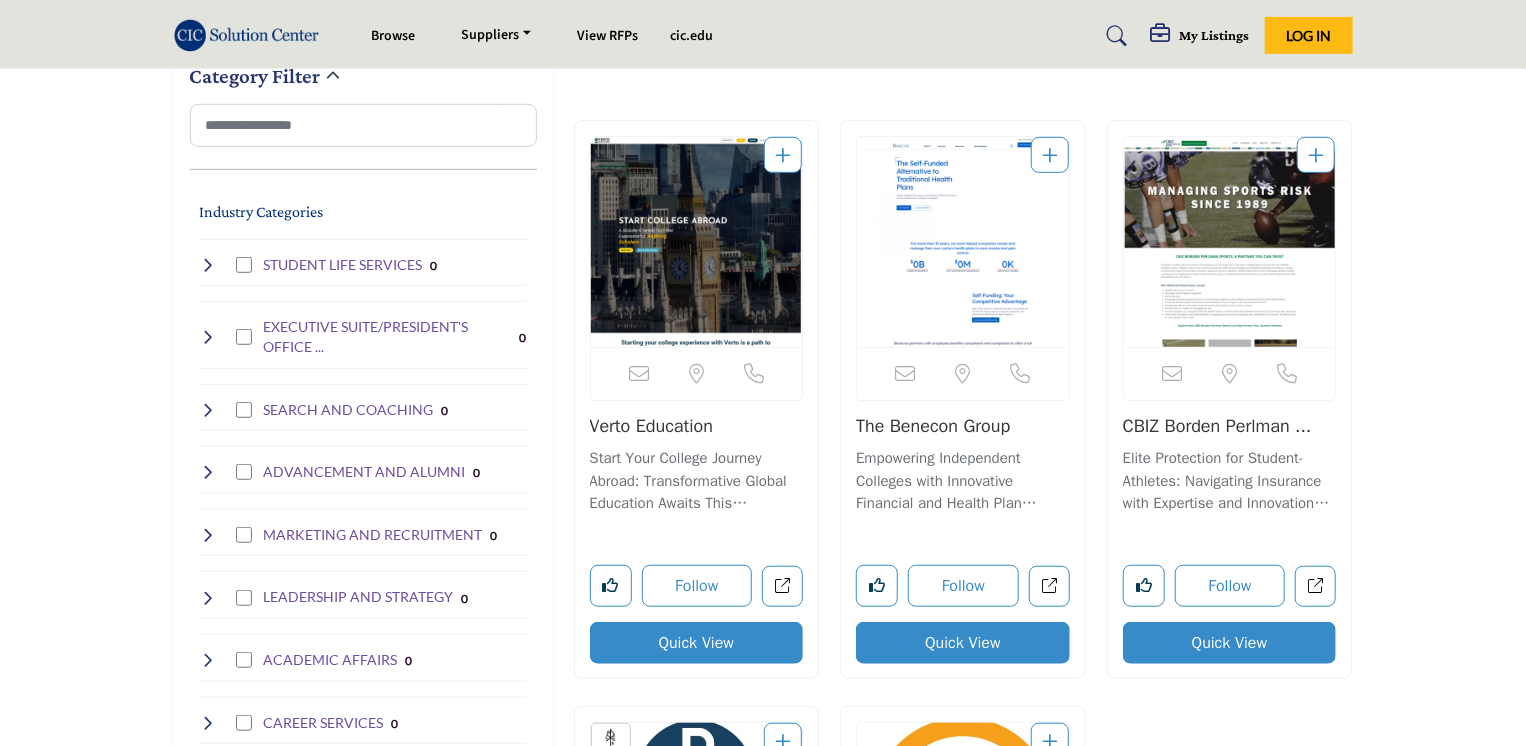 scroll, scrollTop: 0, scrollLeft: 0, axis: both 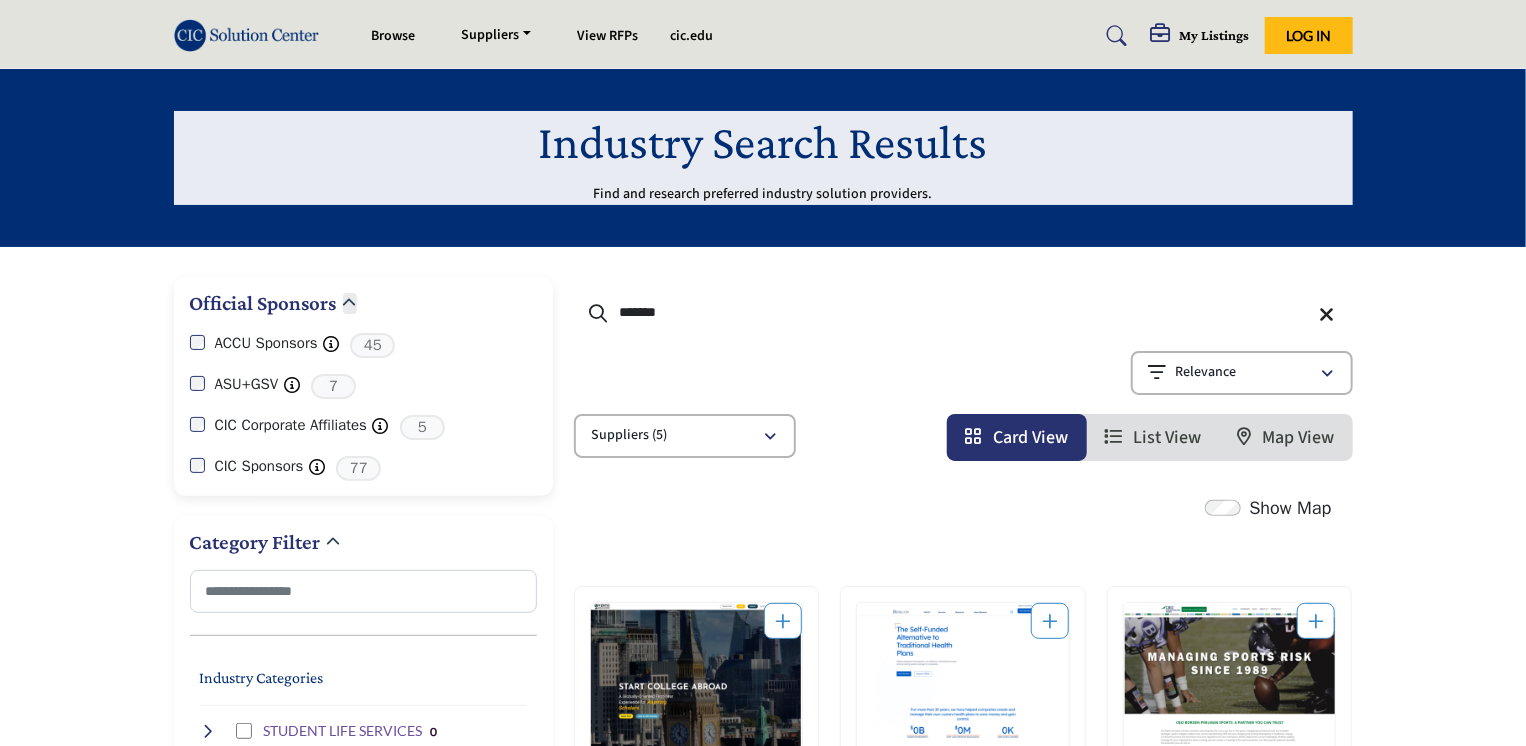 drag, startPoint x: 687, startPoint y: 309, endPoint x: 545, endPoint y: 295, distance: 142.68848 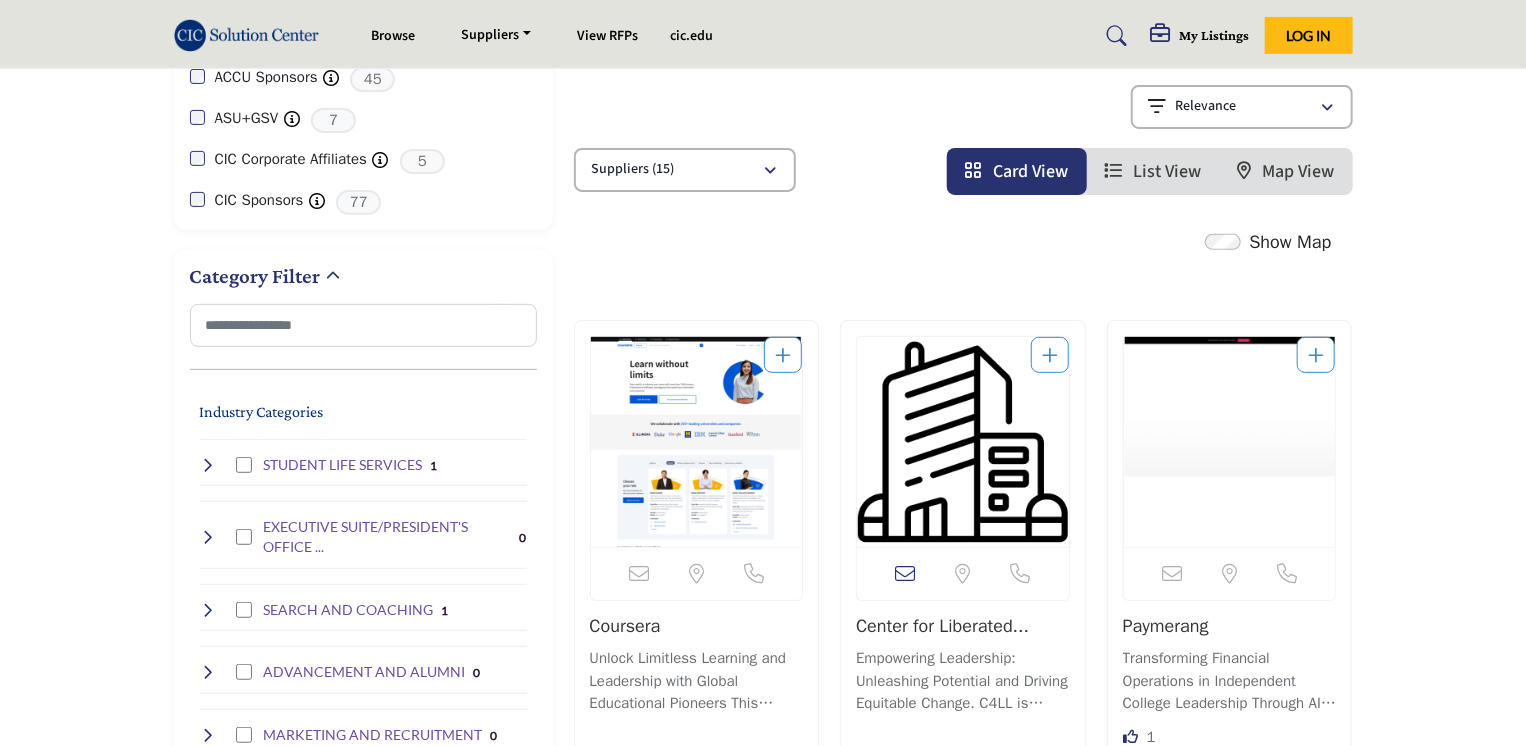 scroll, scrollTop: 0, scrollLeft: 0, axis: both 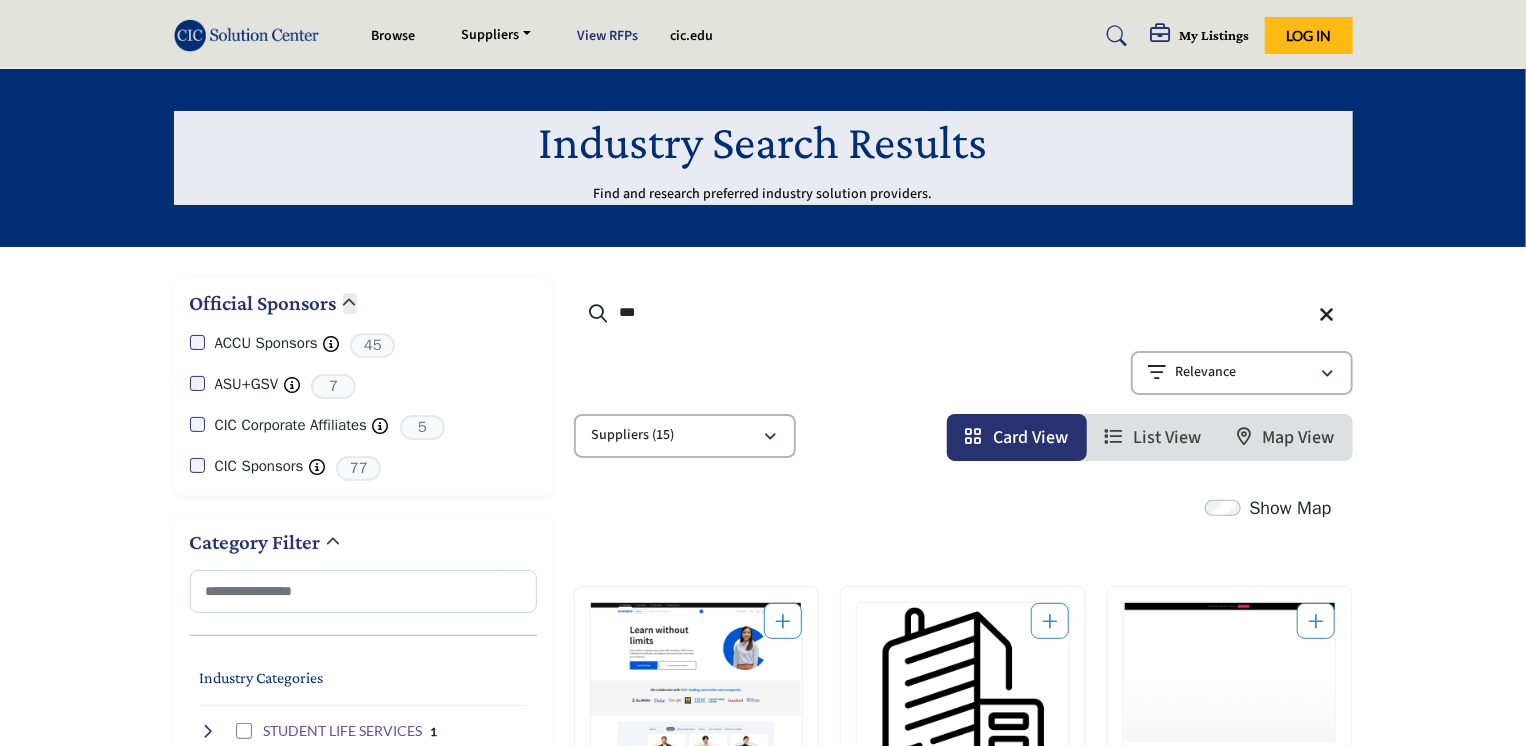 type on "***" 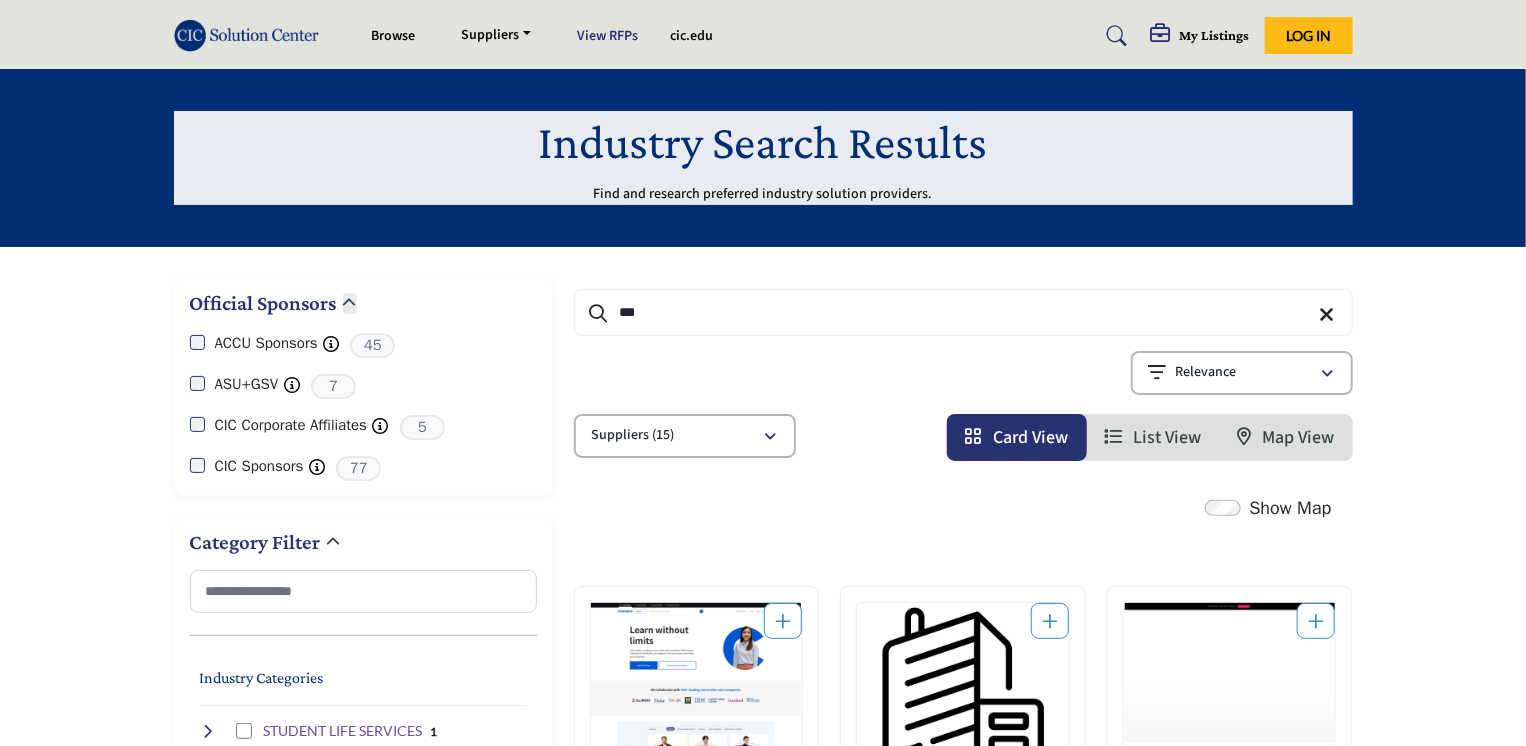 click on "View RFPs" at bounding box center [607, 36] 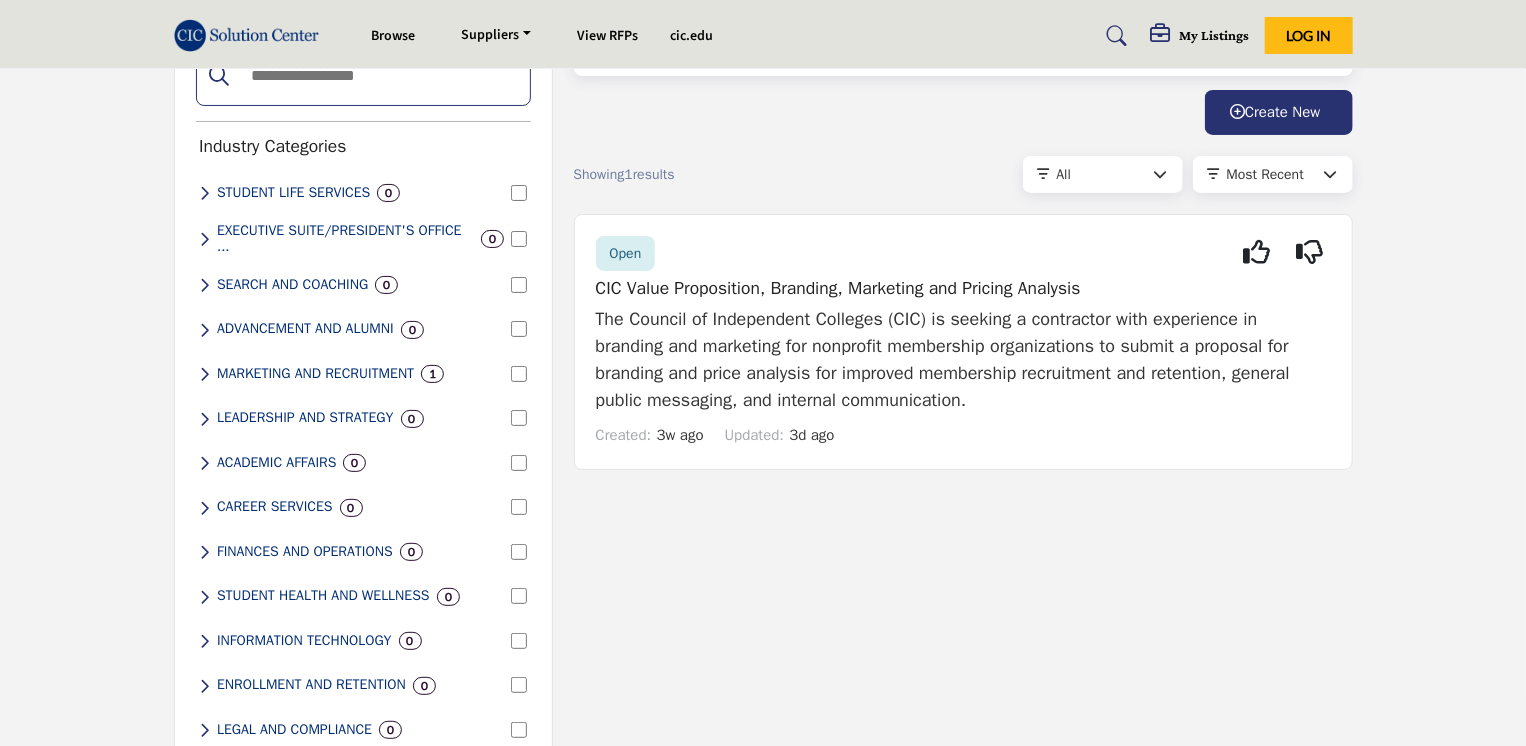 scroll, scrollTop: 0, scrollLeft: 0, axis: both 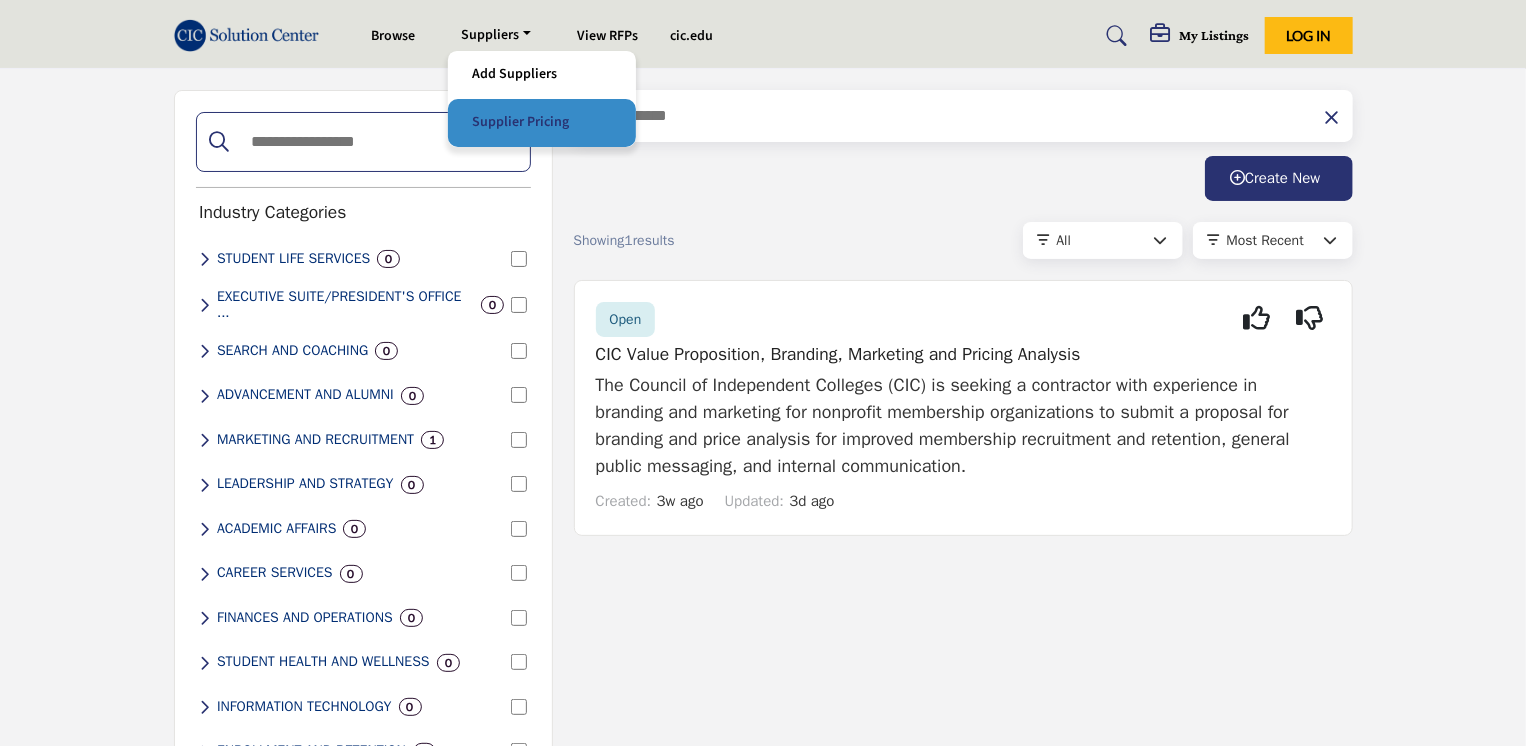 click on "Supplier Pricing" at bounding box center (542, 123) 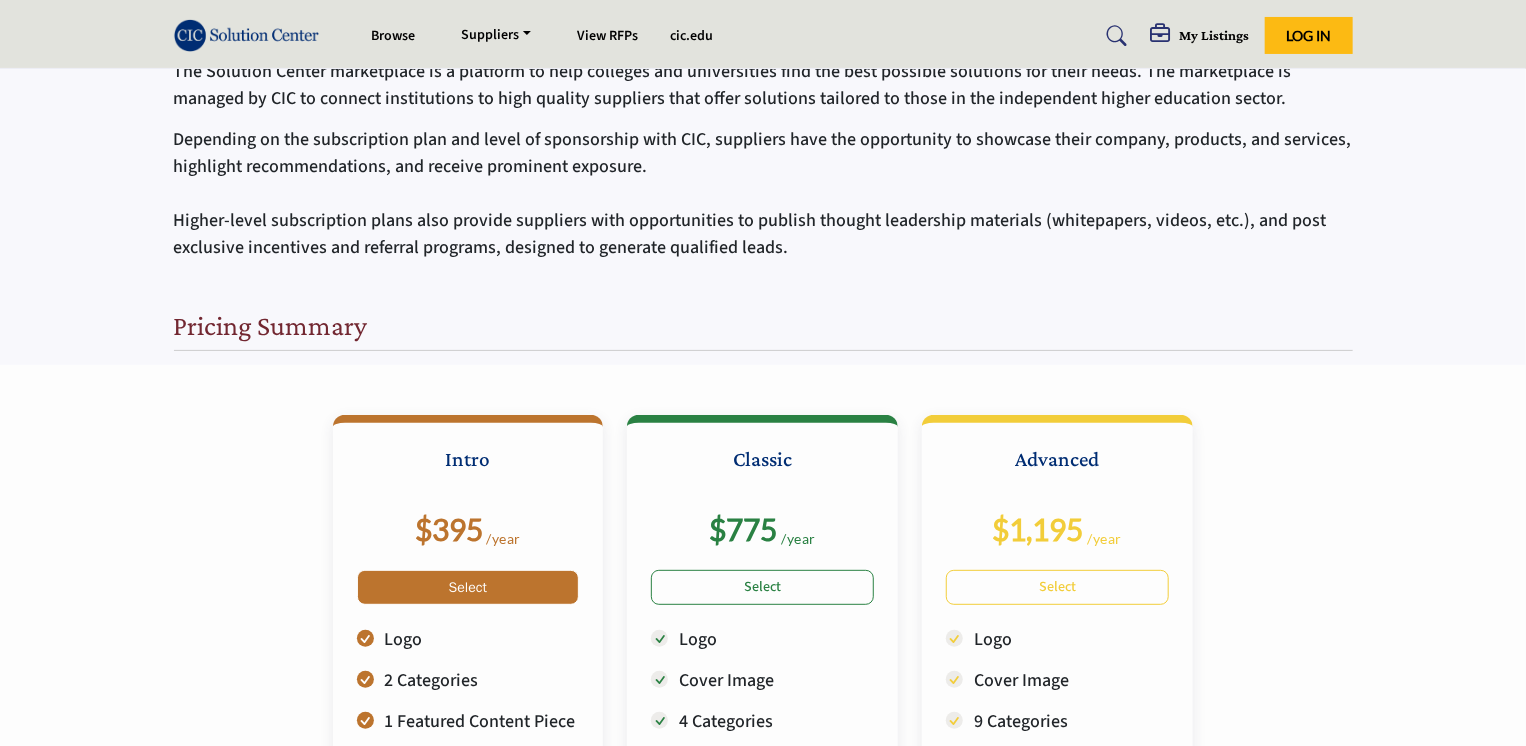 scroll, scrollTop: 0, scrollLeft: 0, axis: both 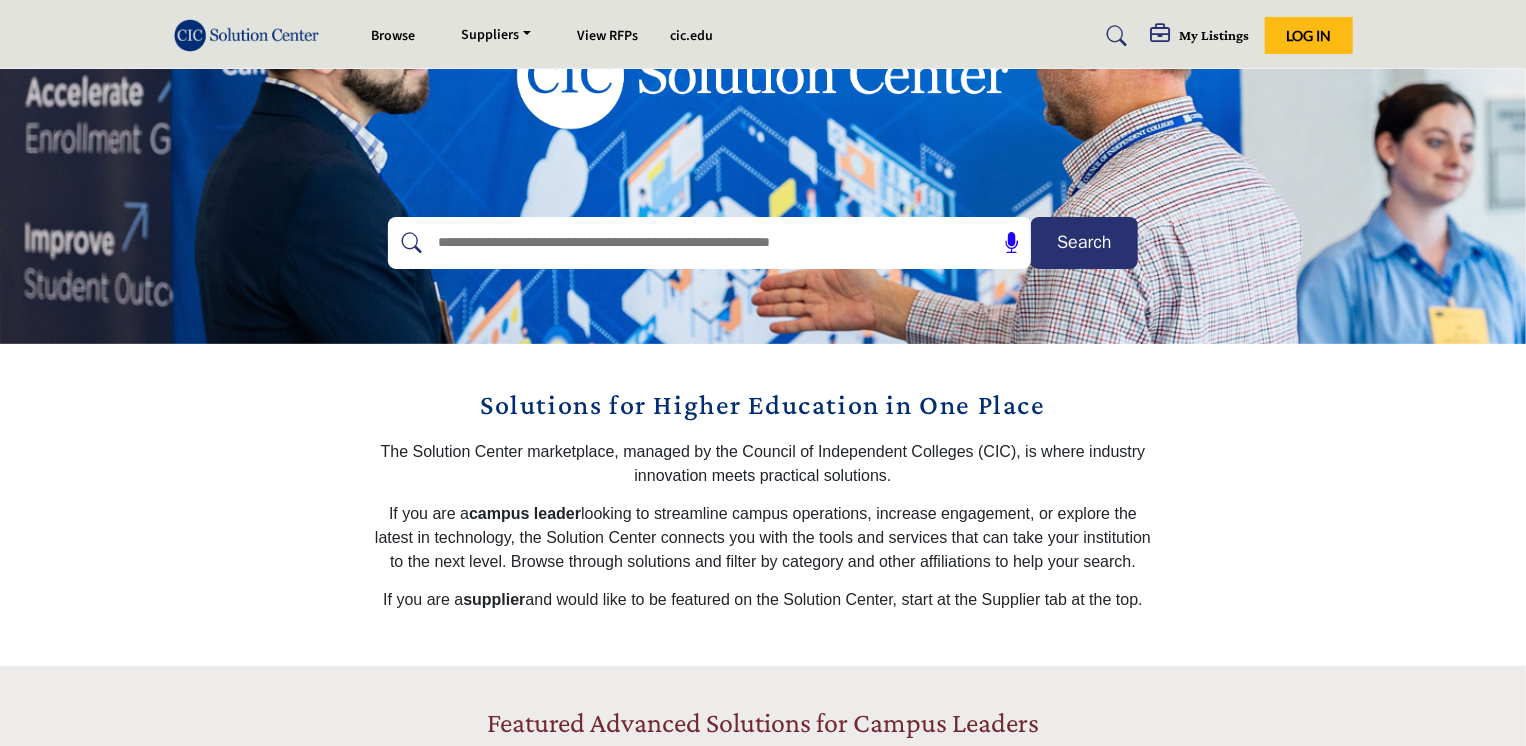 click at bounding box center (688, 243) 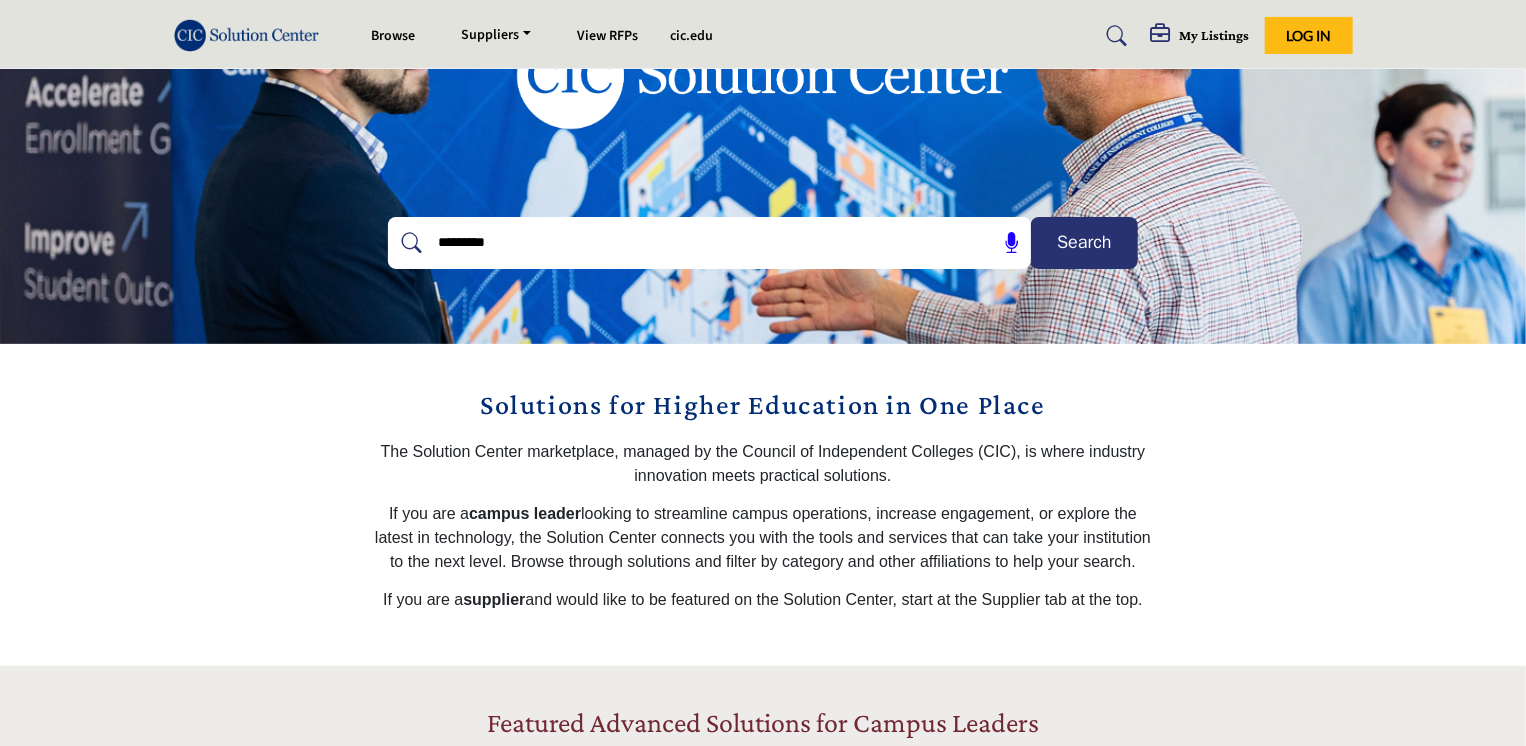 type on "*********" 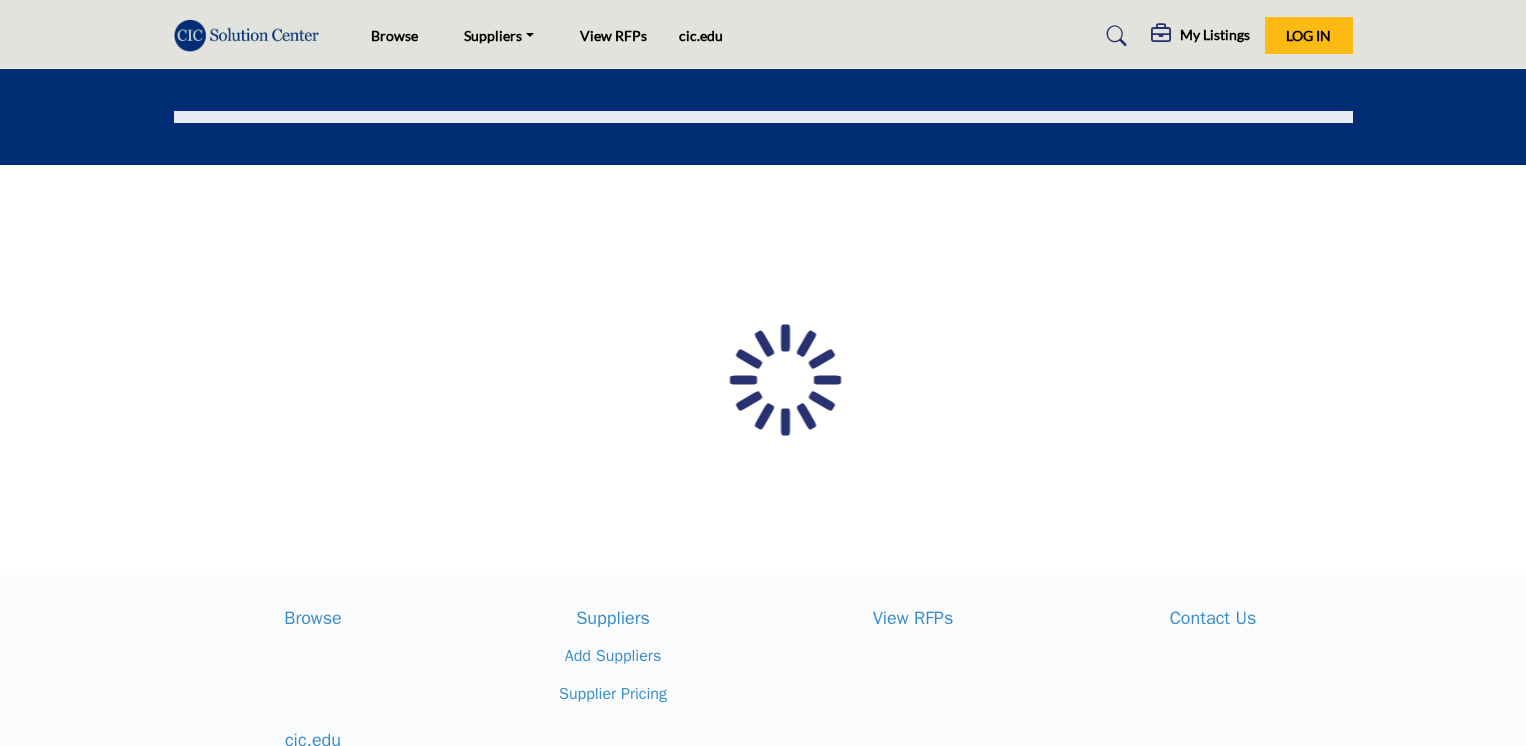 scroll, scrollTop: 0, scrollLeft: 0, axis: both 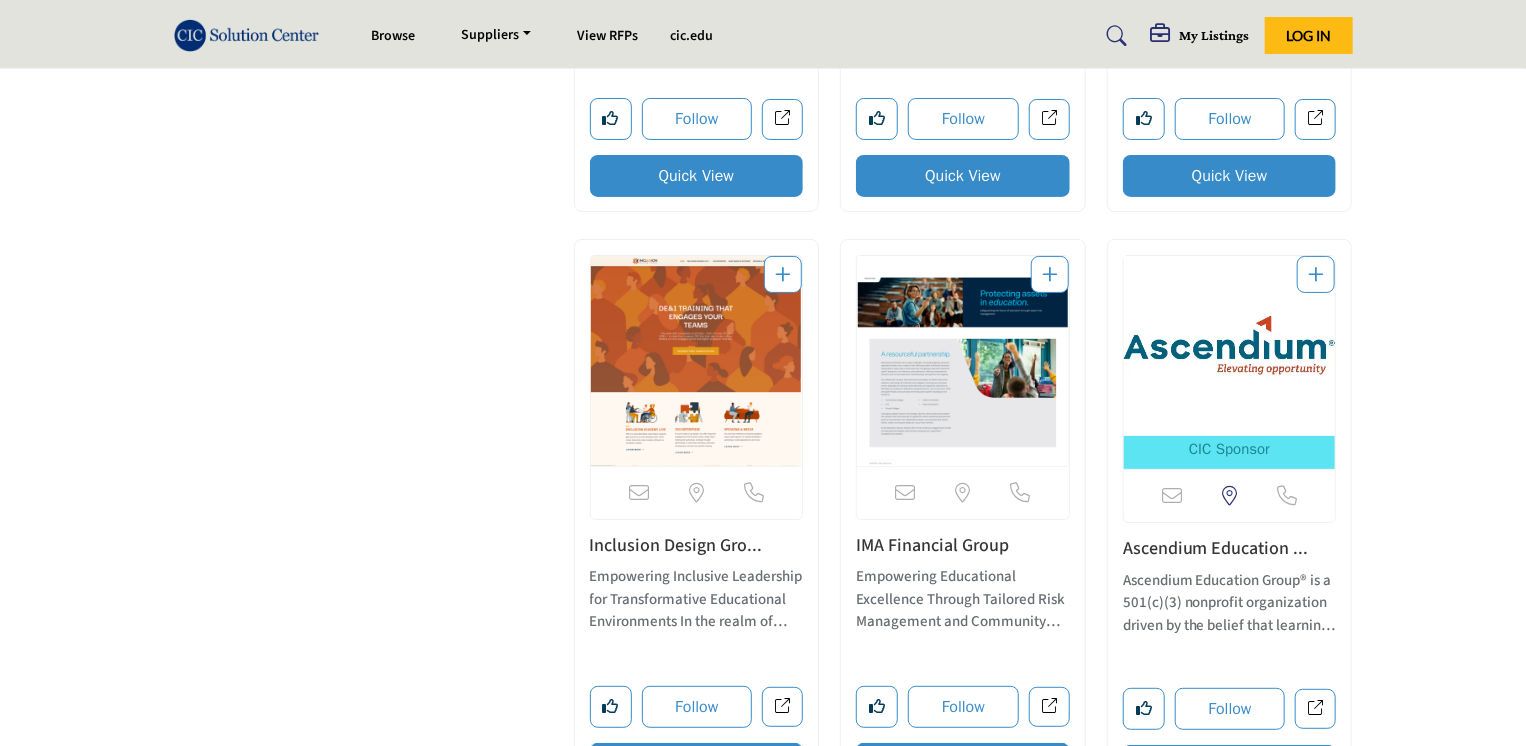 click at bounding box center [697, 361] 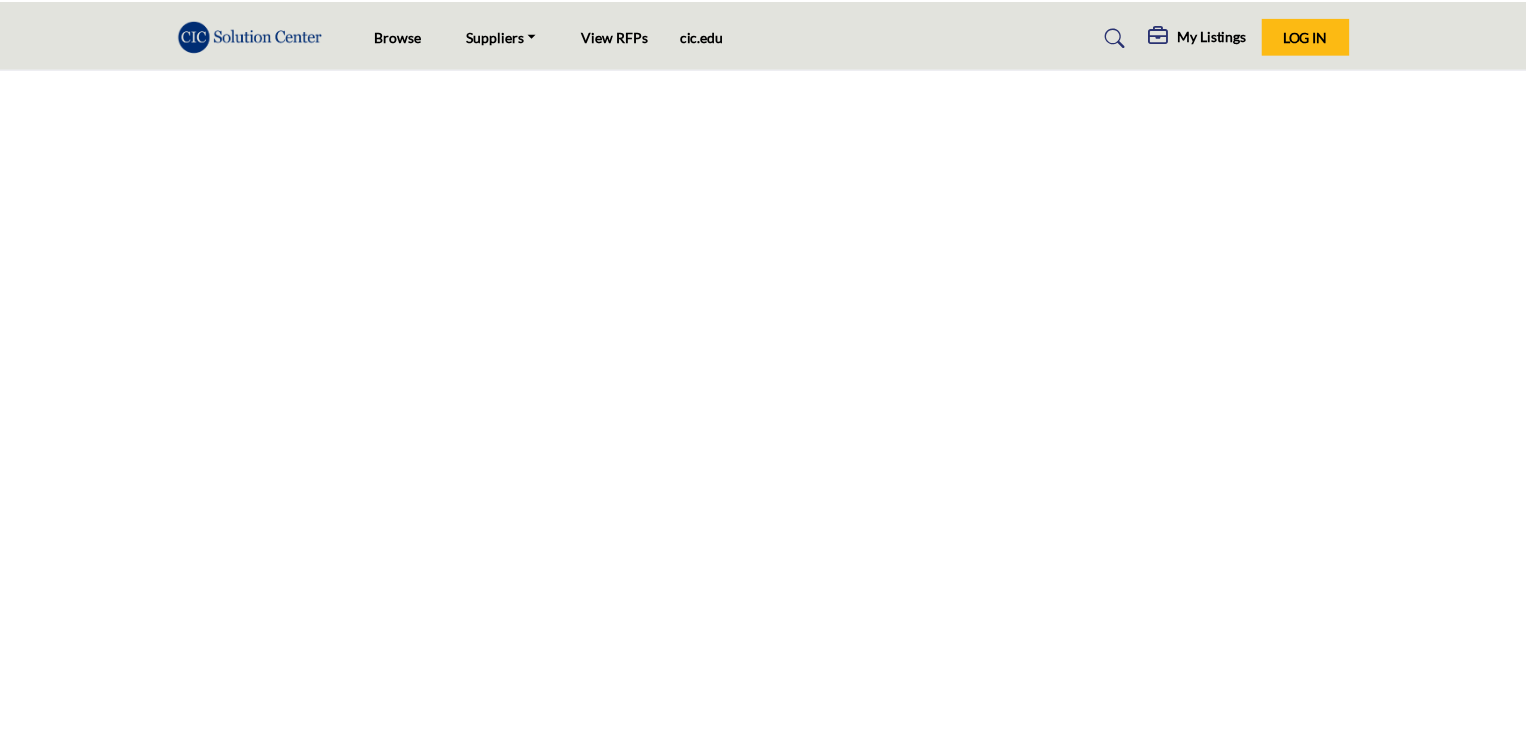 scroll, scrollTop: 0, scrollLeft: 0, axis: both 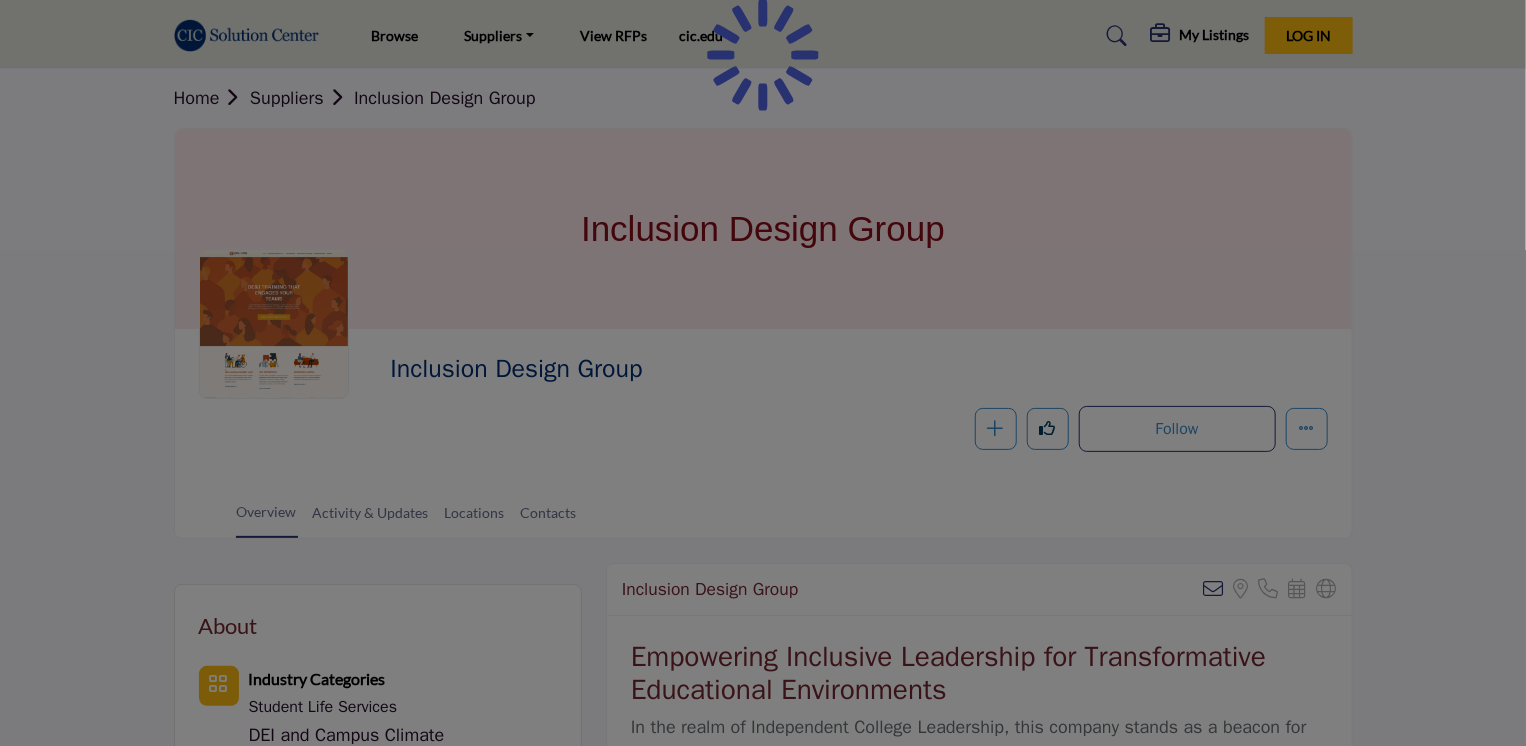 drag, startPoint x: 641, startPoint y: 294, endPoint x: 648, endPoint y: 278, distance: 17.464249 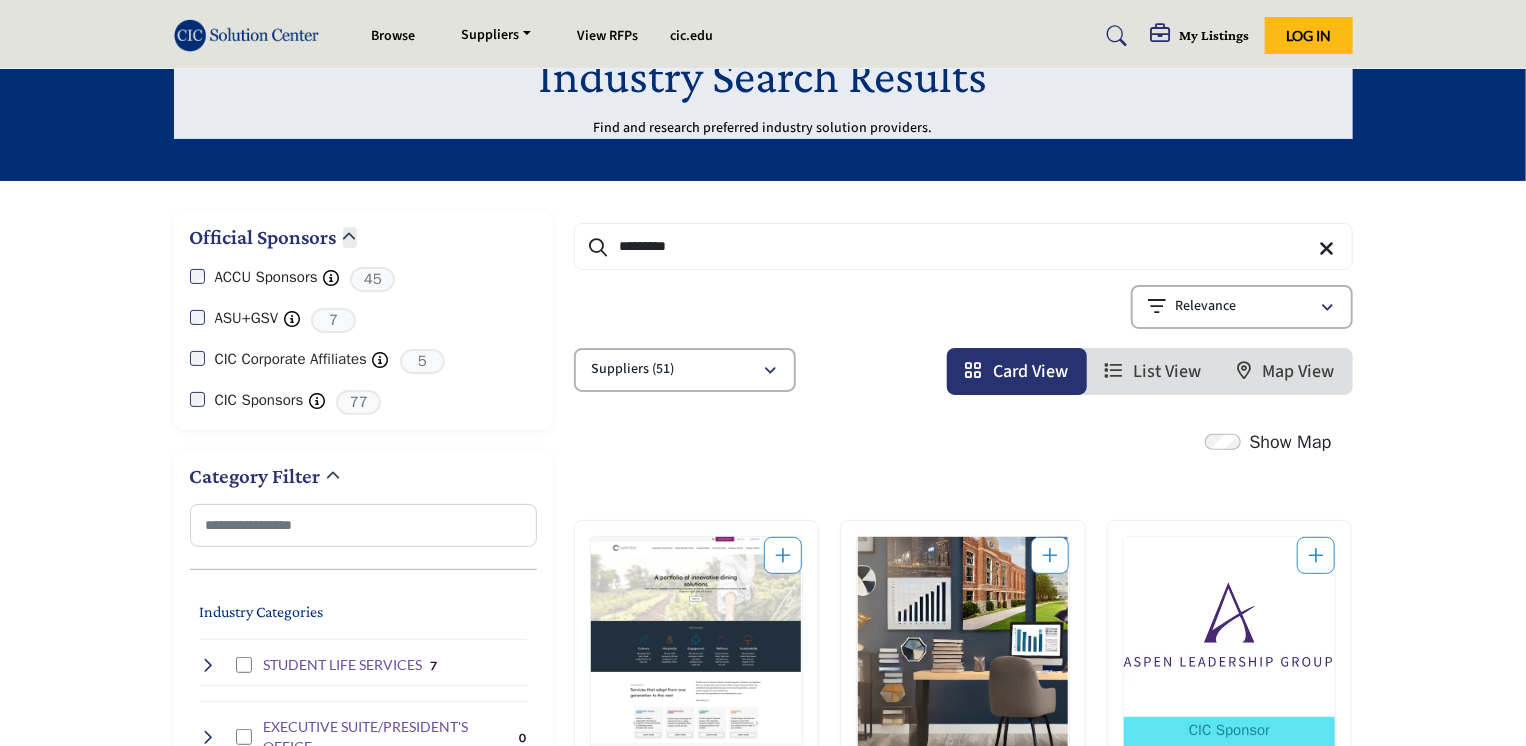 scroll, scrollTop: 0, scrollLeft: 0, axis: both 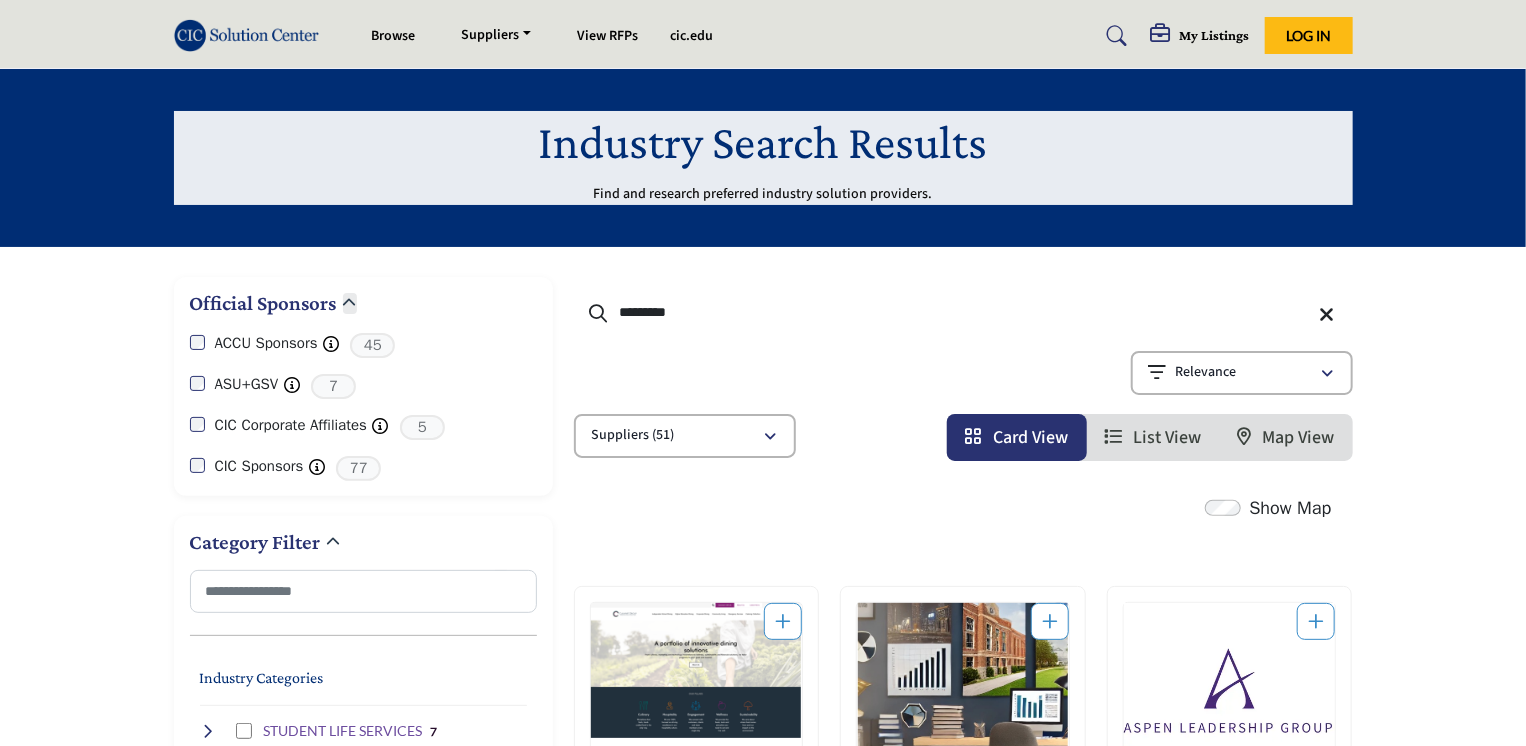 click on "*********" at bounding box center (963, 312) 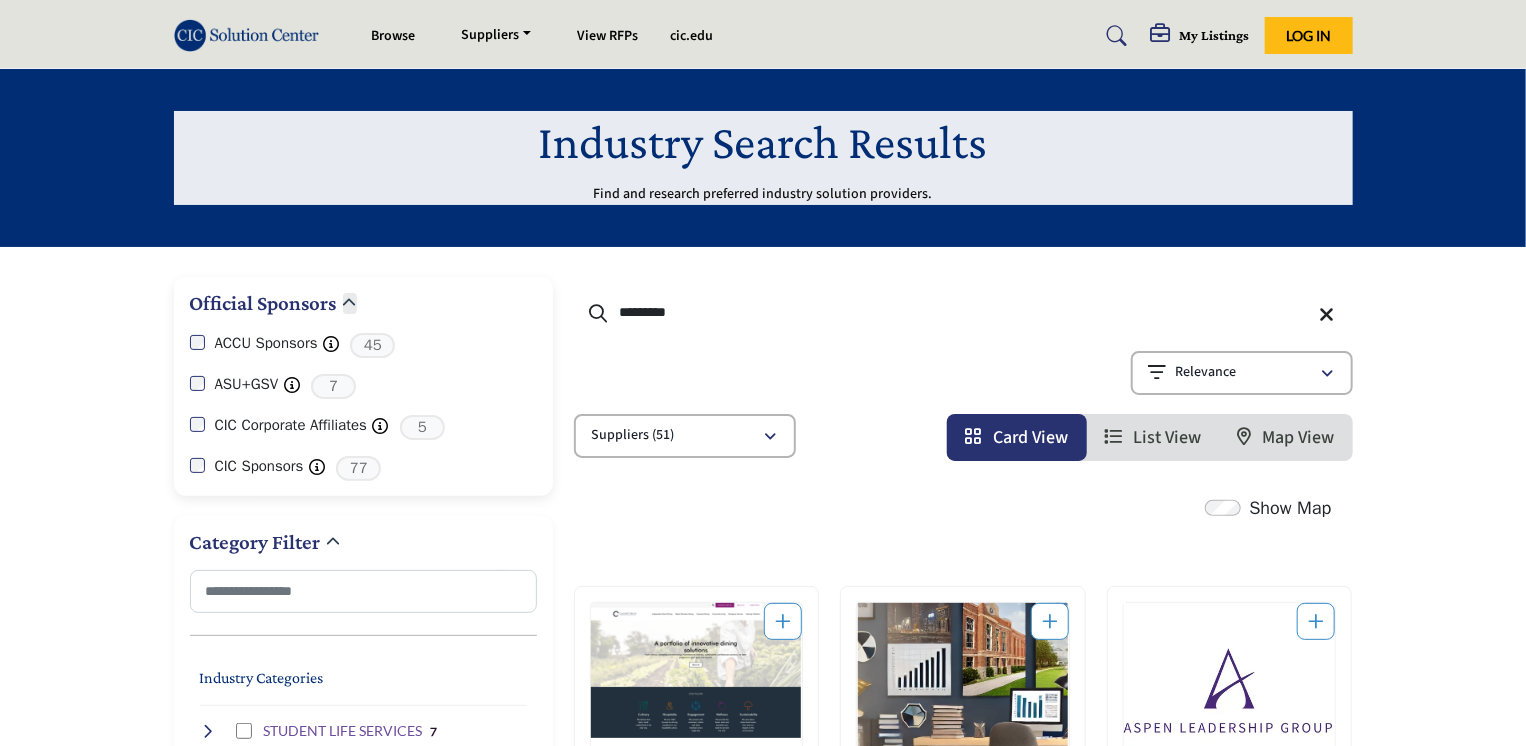 drag, startPoint x: 731, startPoint y: 317, endPoint x: 487, endPoint y: 299, distance: 244.66304 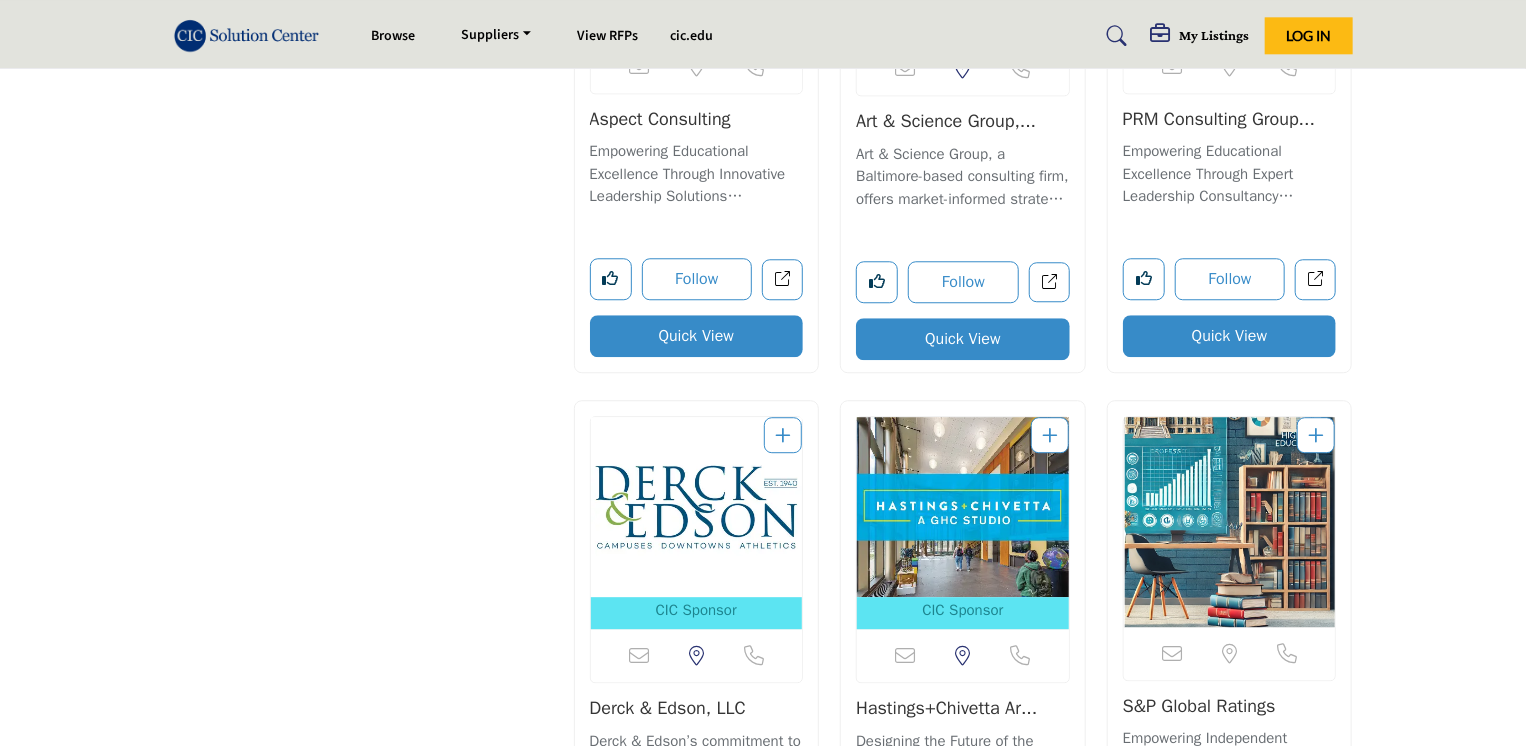 scroll, scrollTop: 3000, scrollLeft: 0, axis: vertical 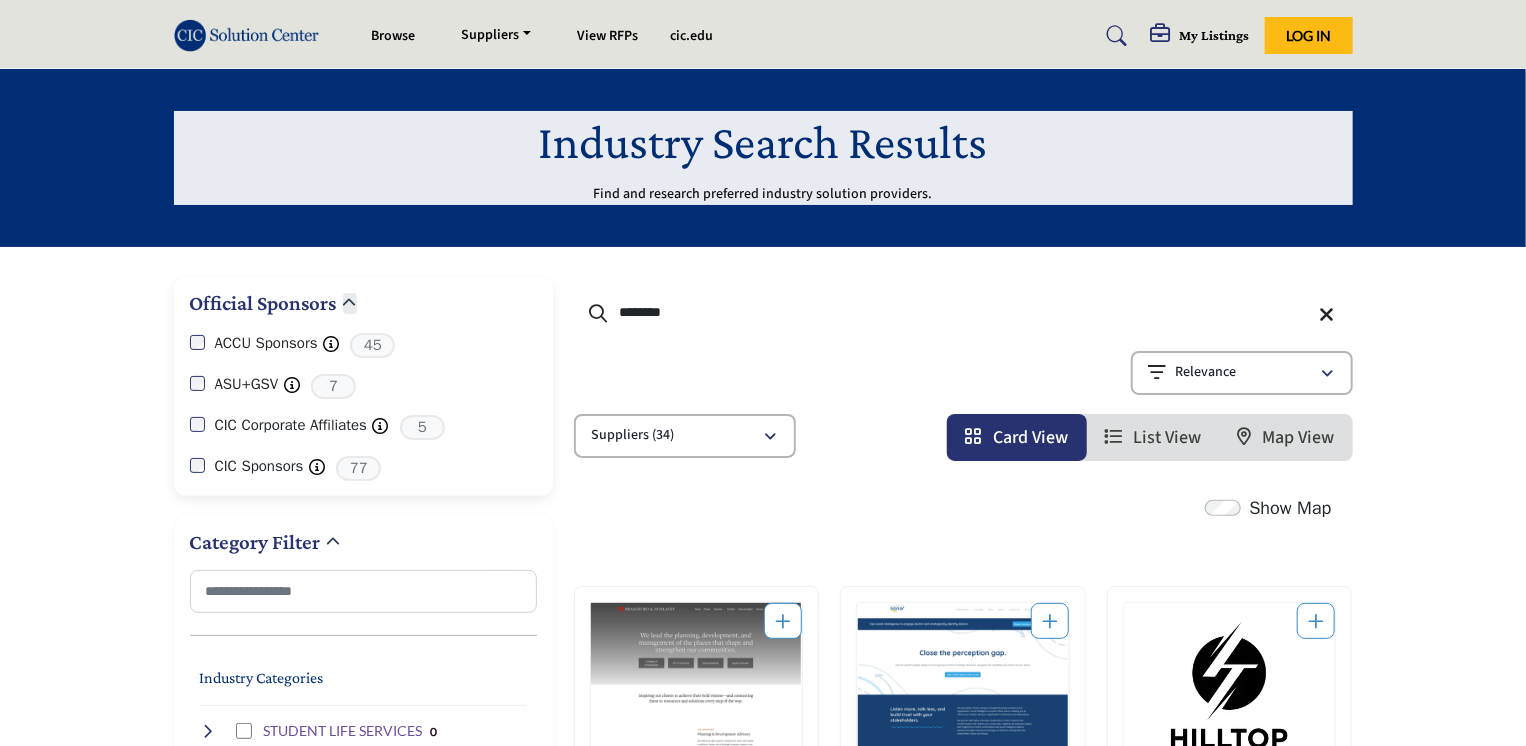 drag, startPoint x: 688, startPoint y: 315, endPoint x: 427, endPoint y: 285, distance: 262.71848 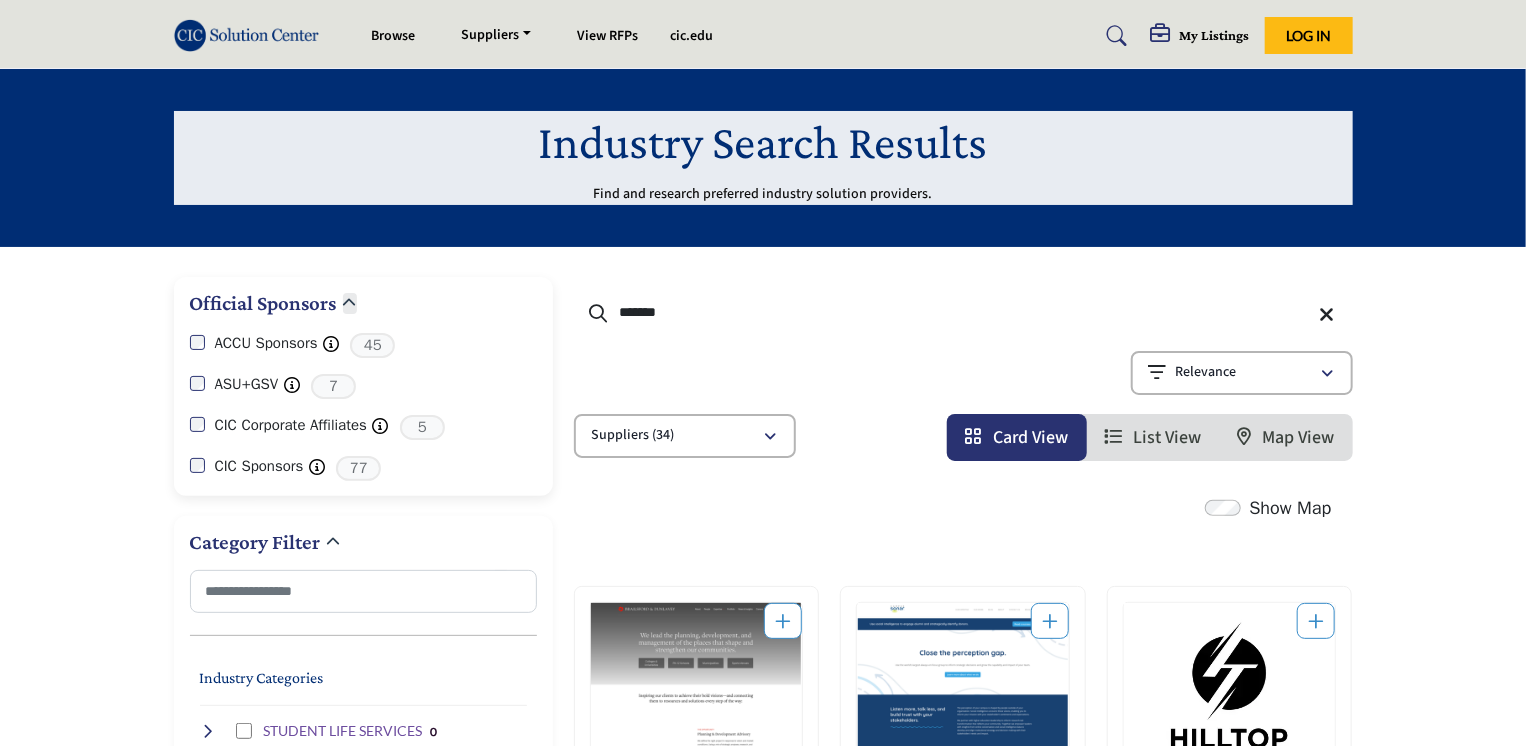 type on "*******" 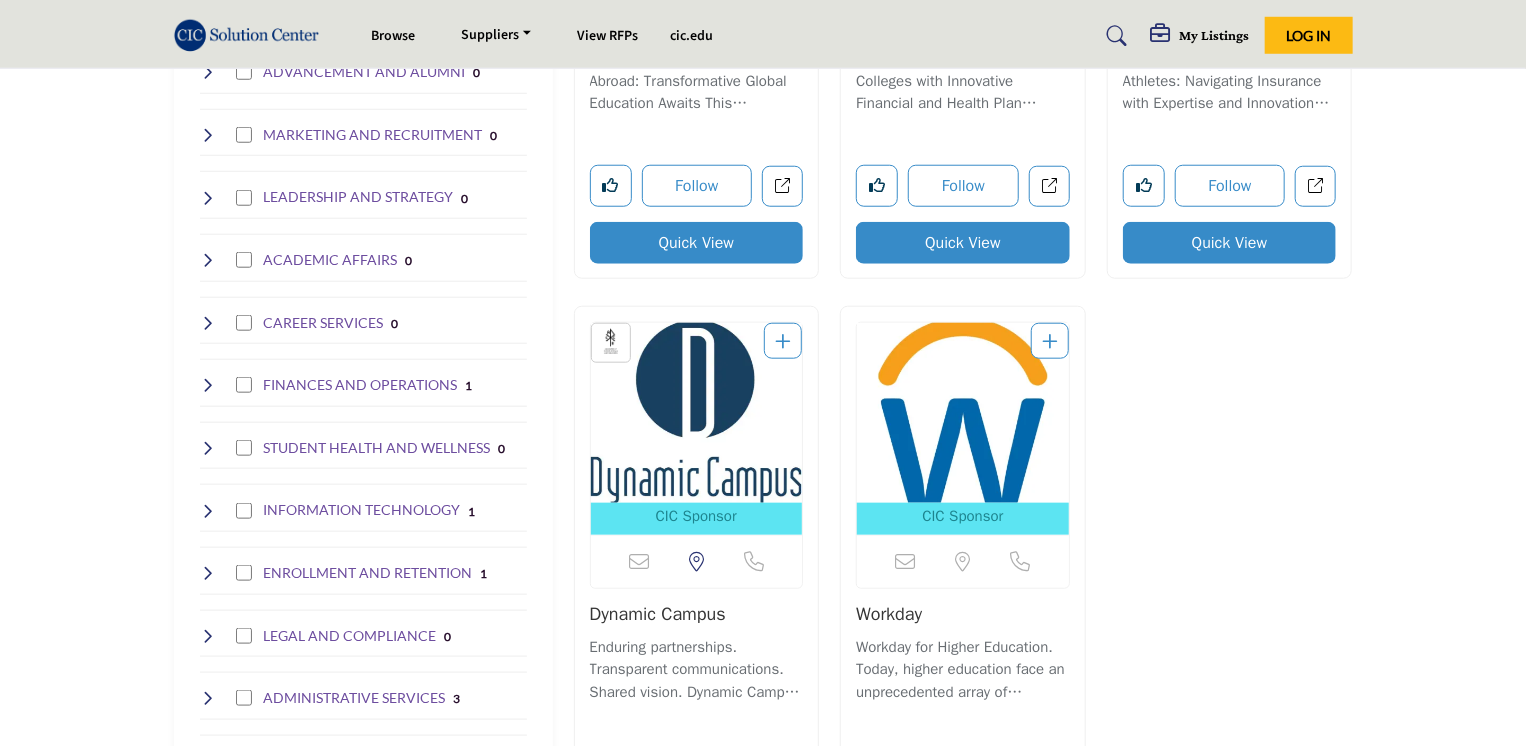 scroll, scrollTop: 800, scrollLeft: 0, axis: vertical 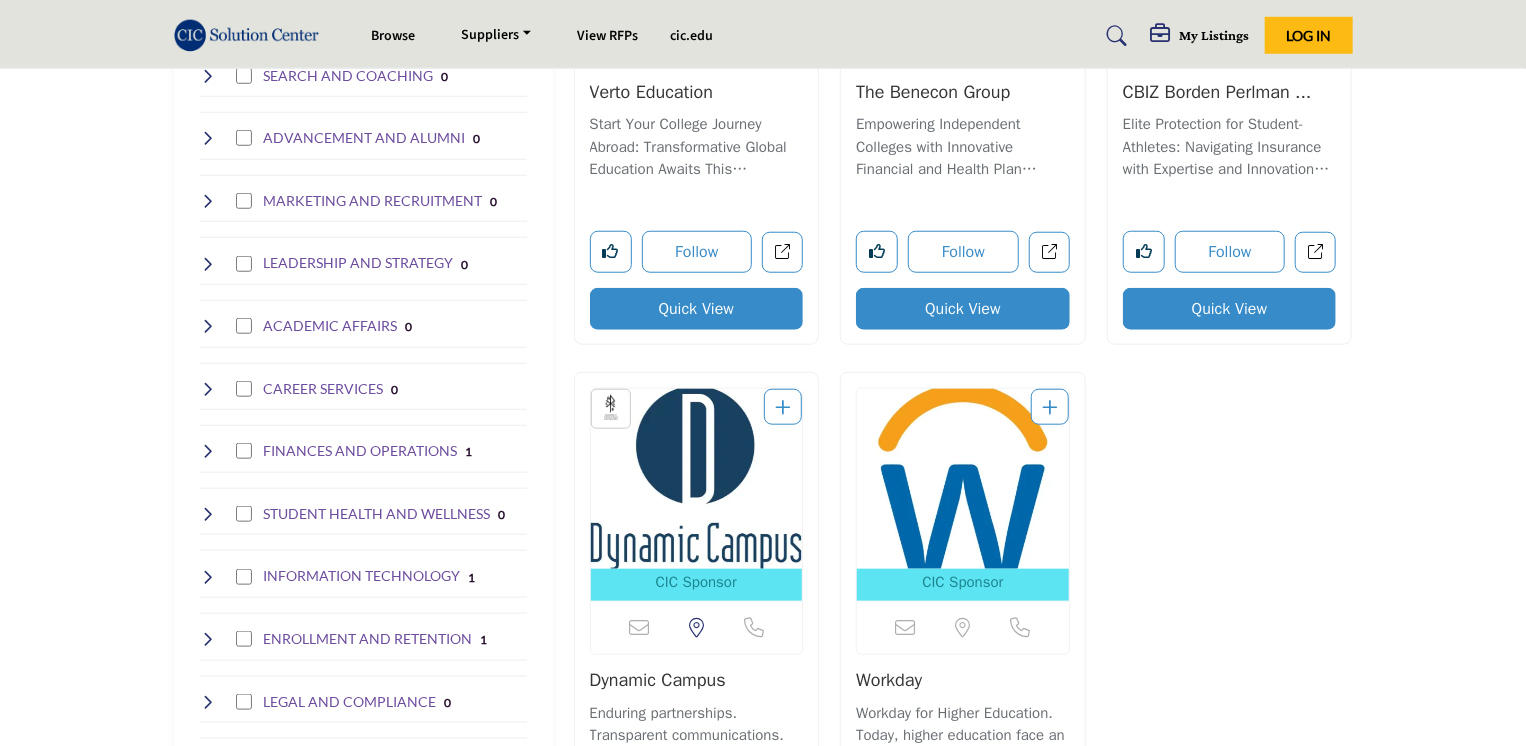 click at bounding box center [963, 479] 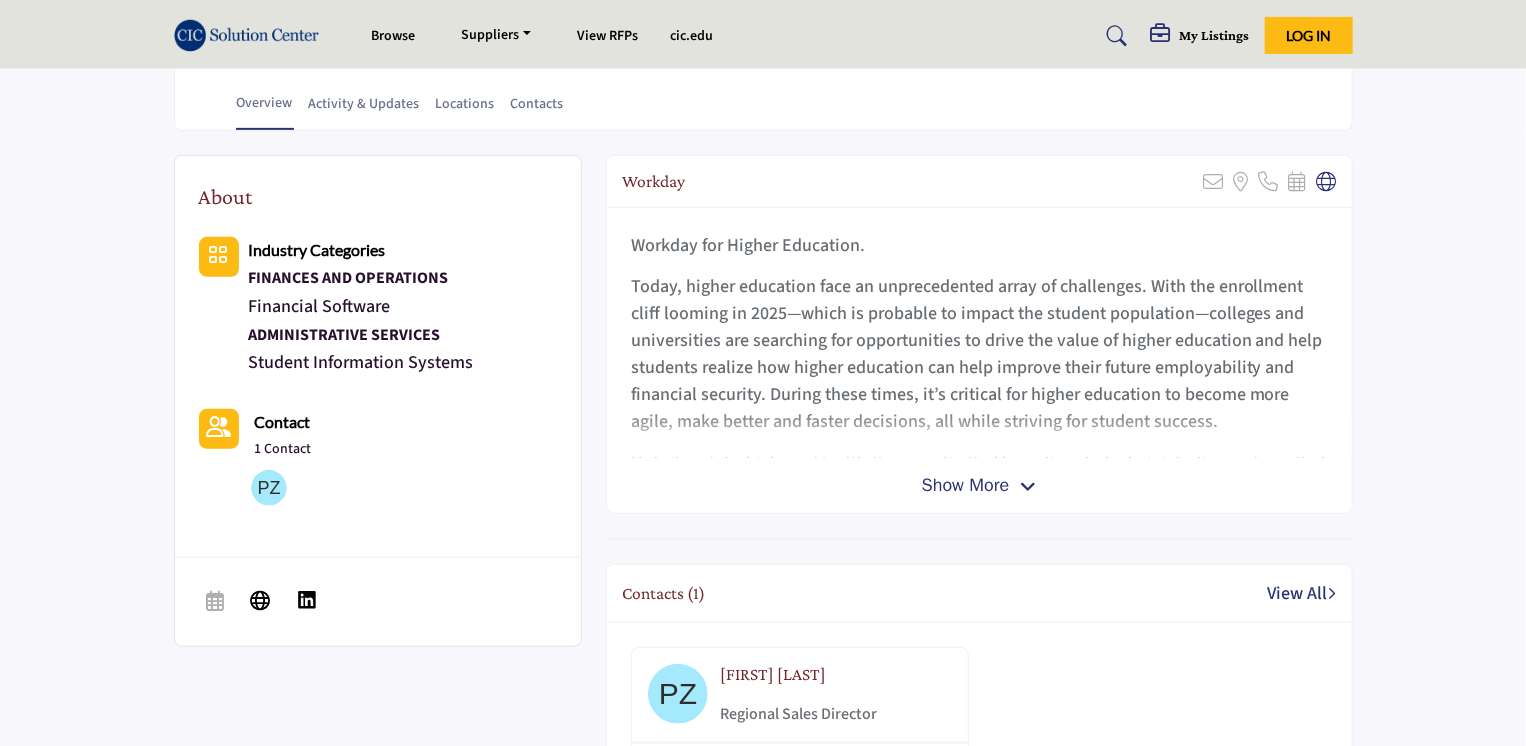 scroll, scrollTop: 1, scrollLeft: 0, axis: vertical 